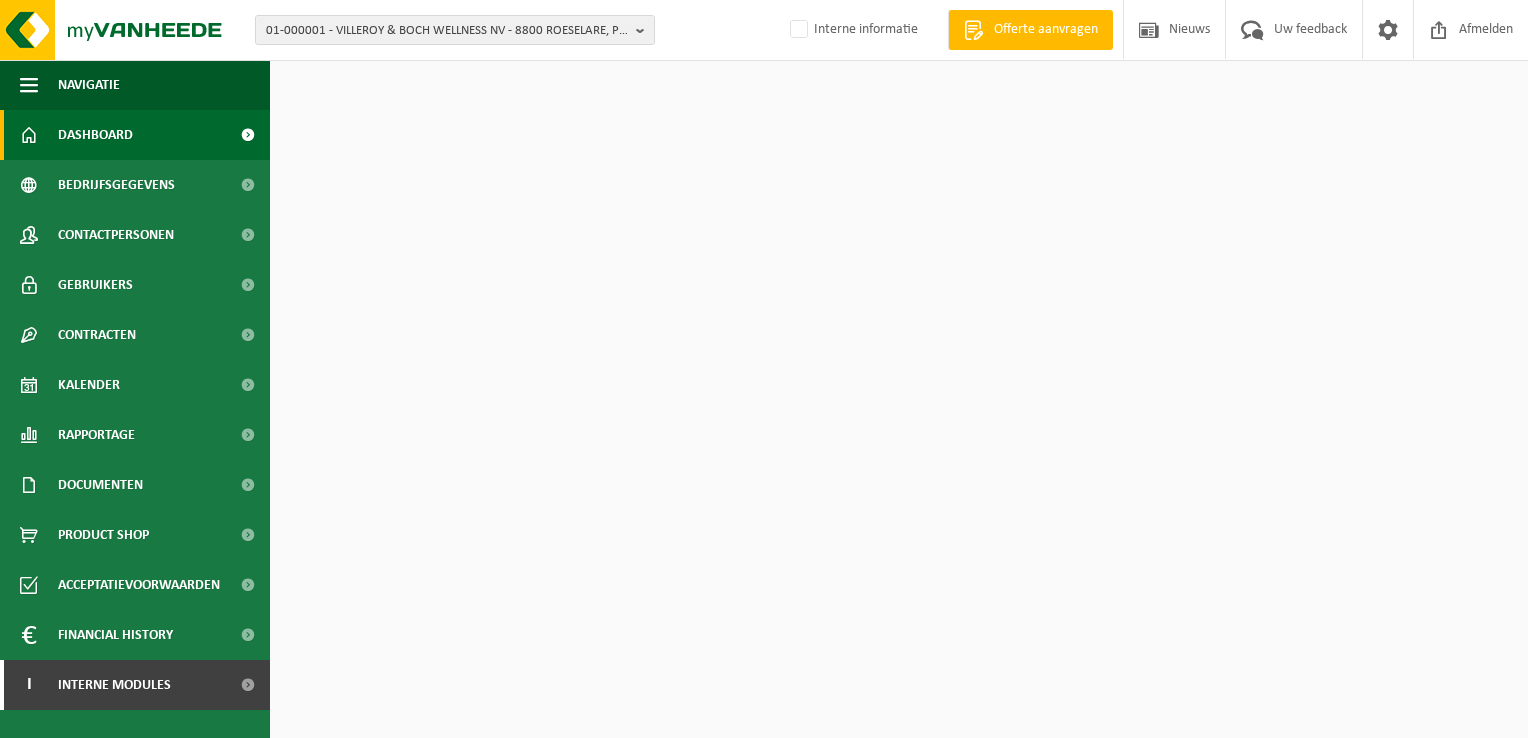 scroll, scrollTop: 0, scrollLeft: 0, axis: both 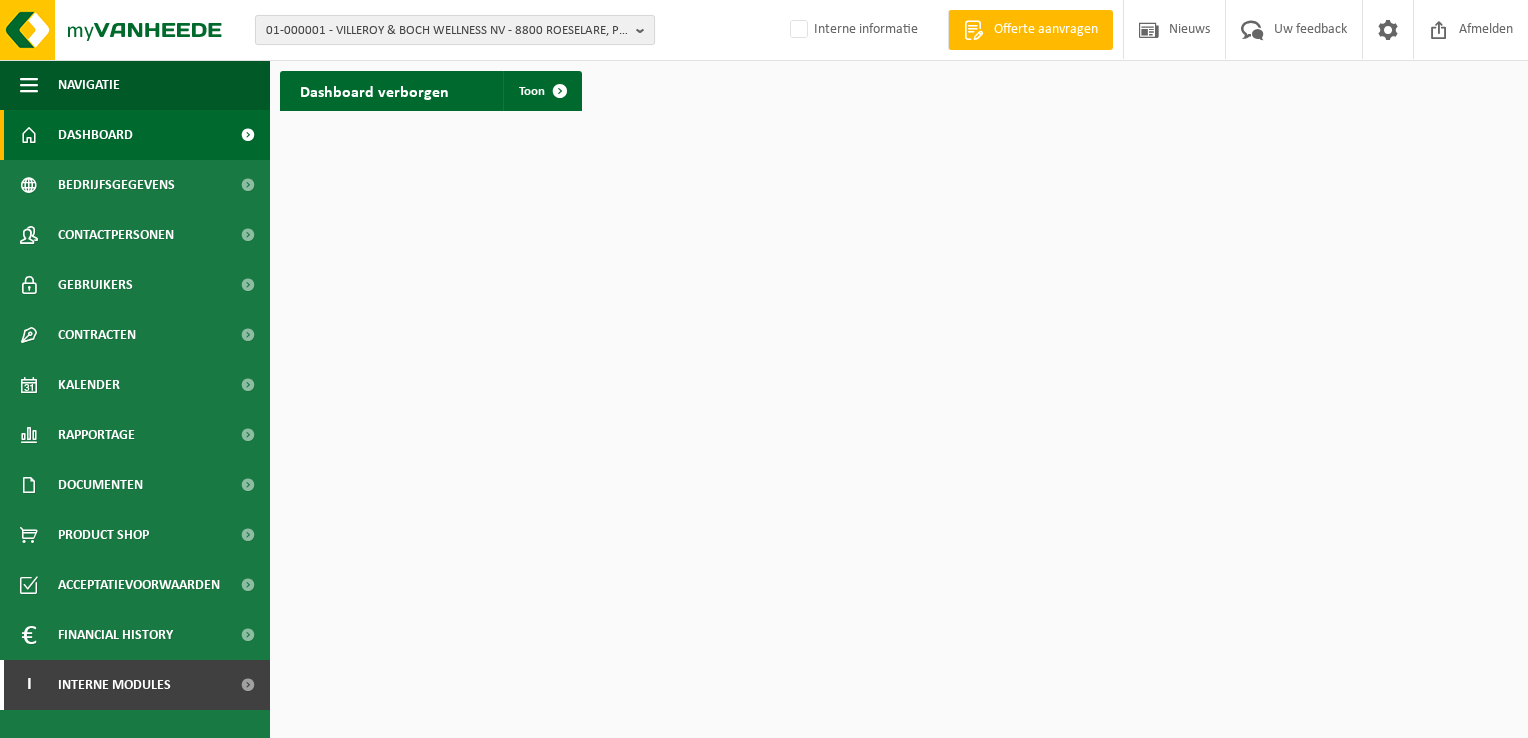 click on "01-000001 - VILLEROY & BOCH WELLNESS NV - 8800 ROESELARE, POPULIERSTRAAT 1" at bounding box center (447, 31) 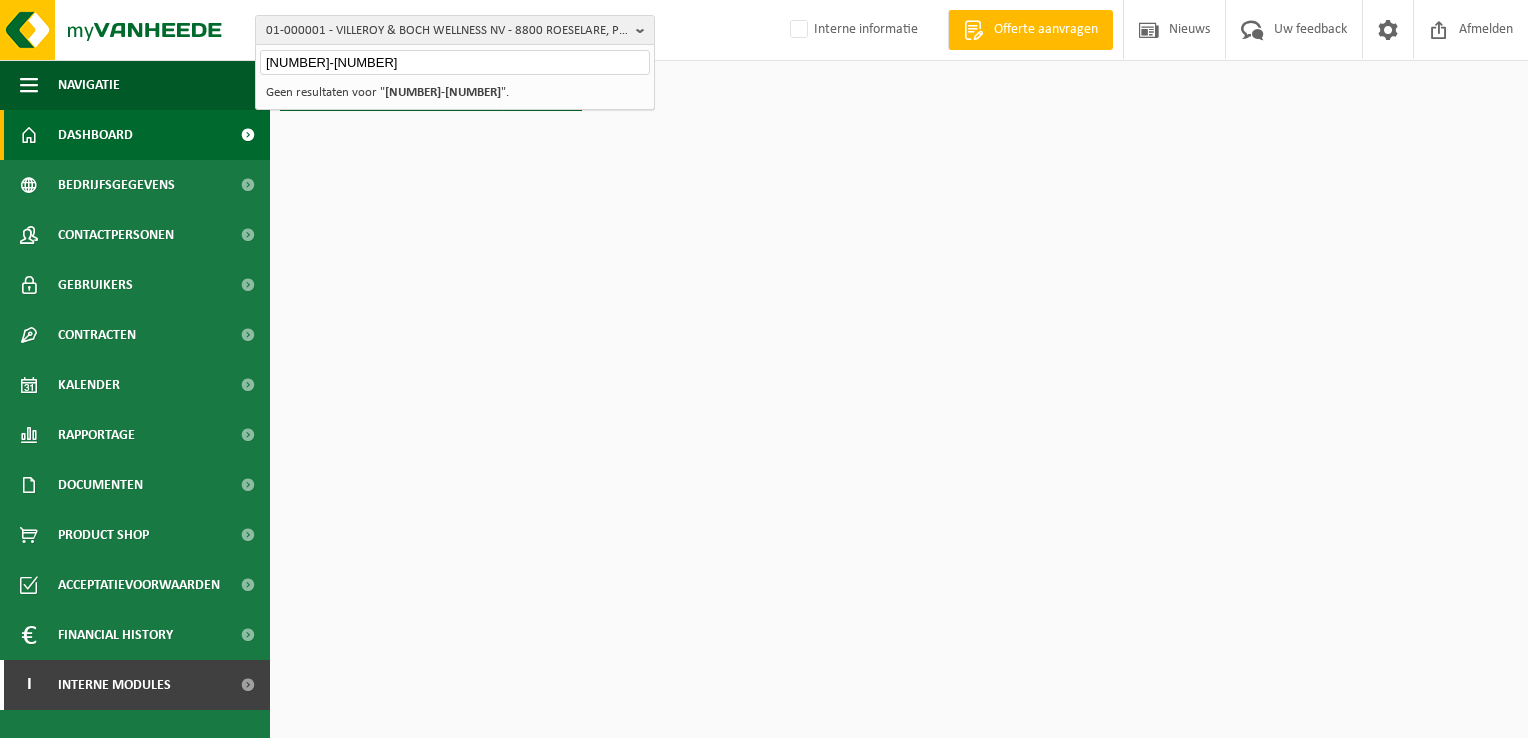click on "01-185404" at bounding box center (455, 62) 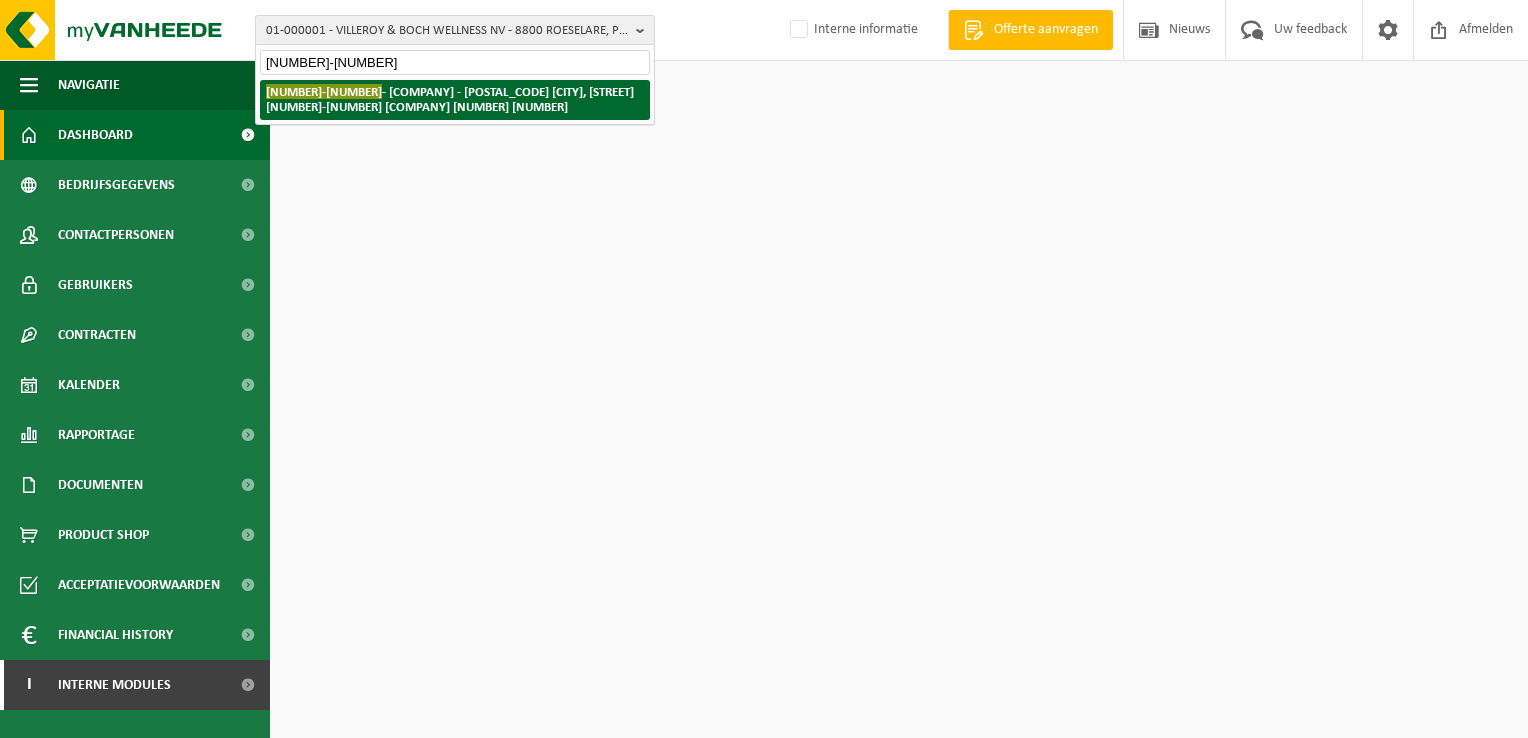 type on "10-185404" 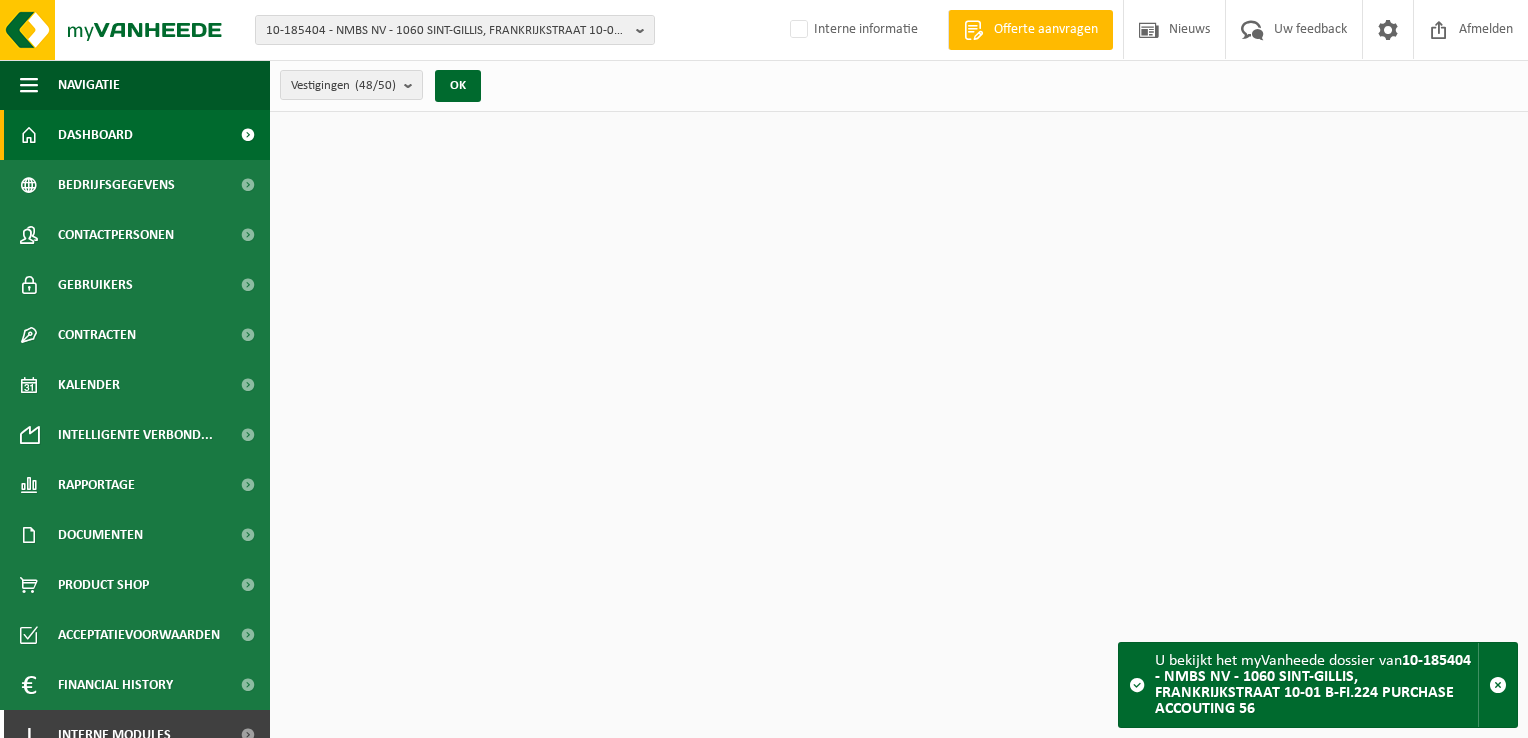 scroll, scrollTop: 0, scrollLeft: 0, axis: both 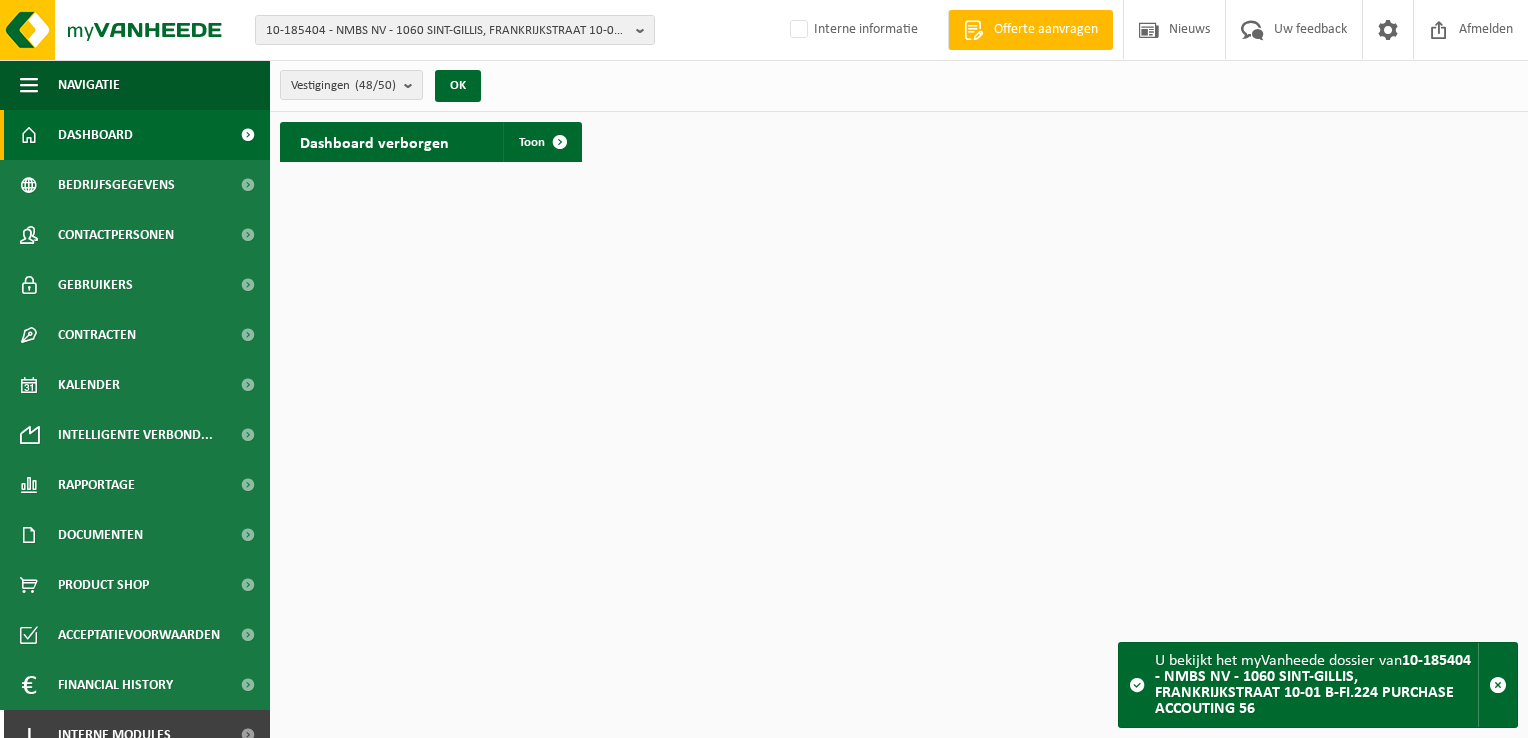 click on "Dashboard verborgen" at bounding box center (374, 141) 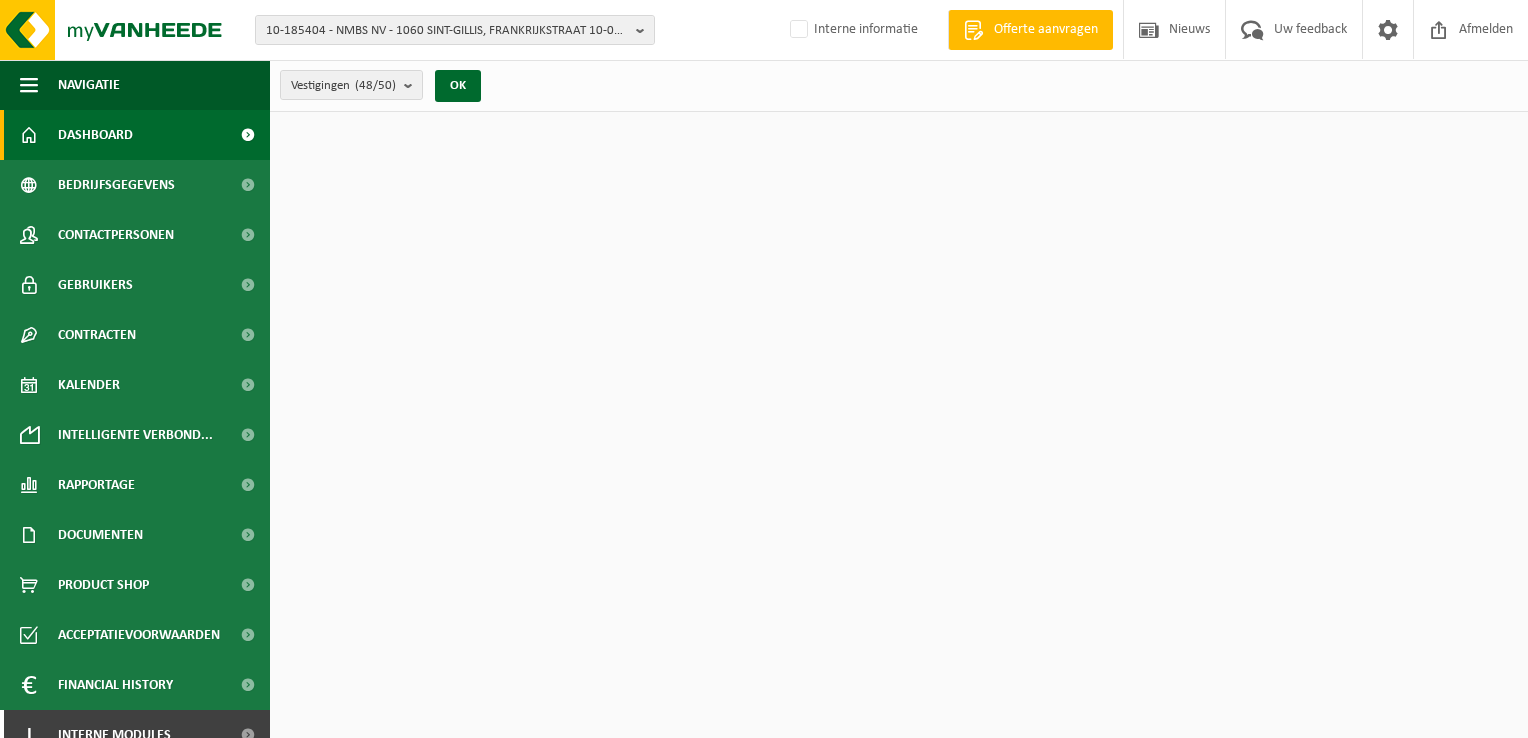 scroll, scrollTop: 0, scrollLeft: 0, axis: both 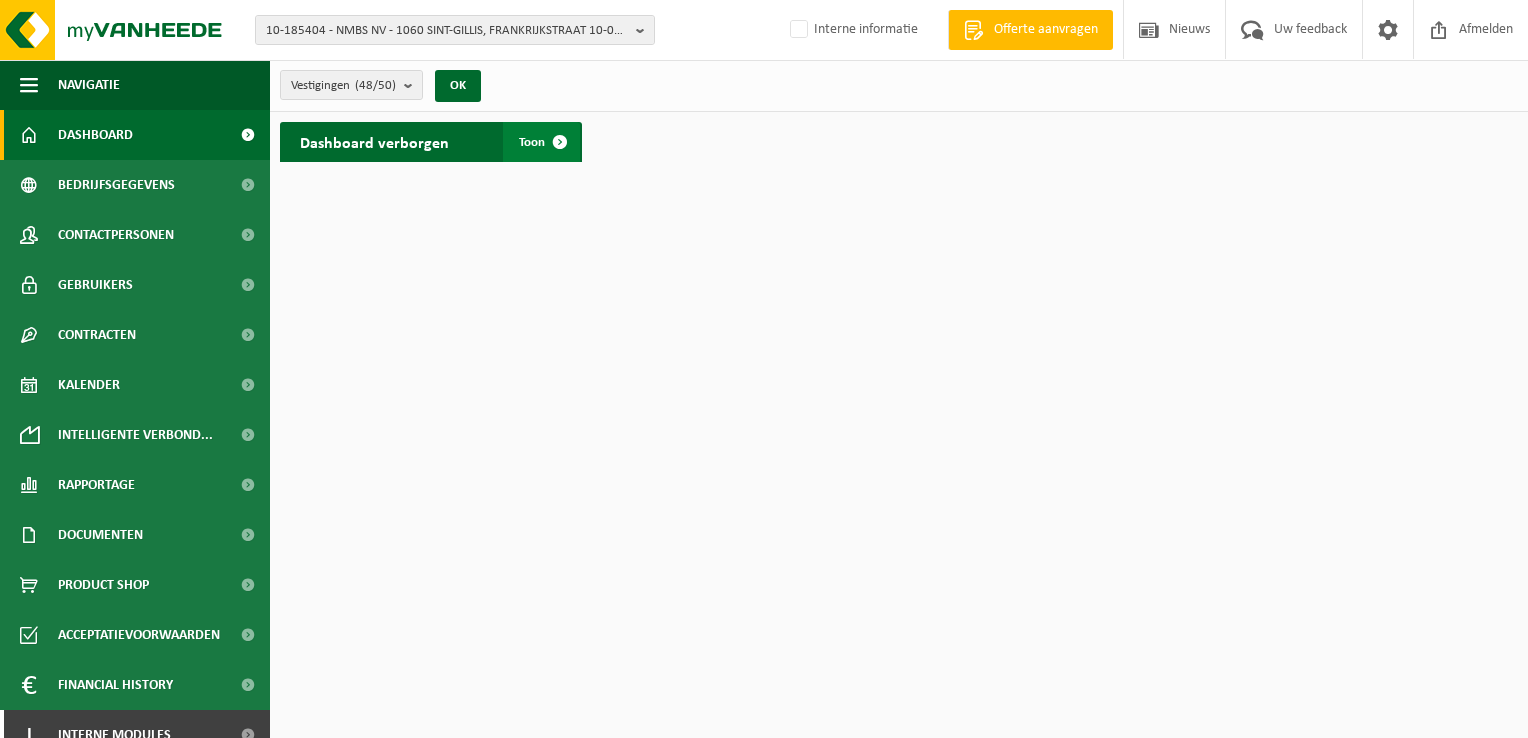 click on "Toon" at bounding box center [532, 142] 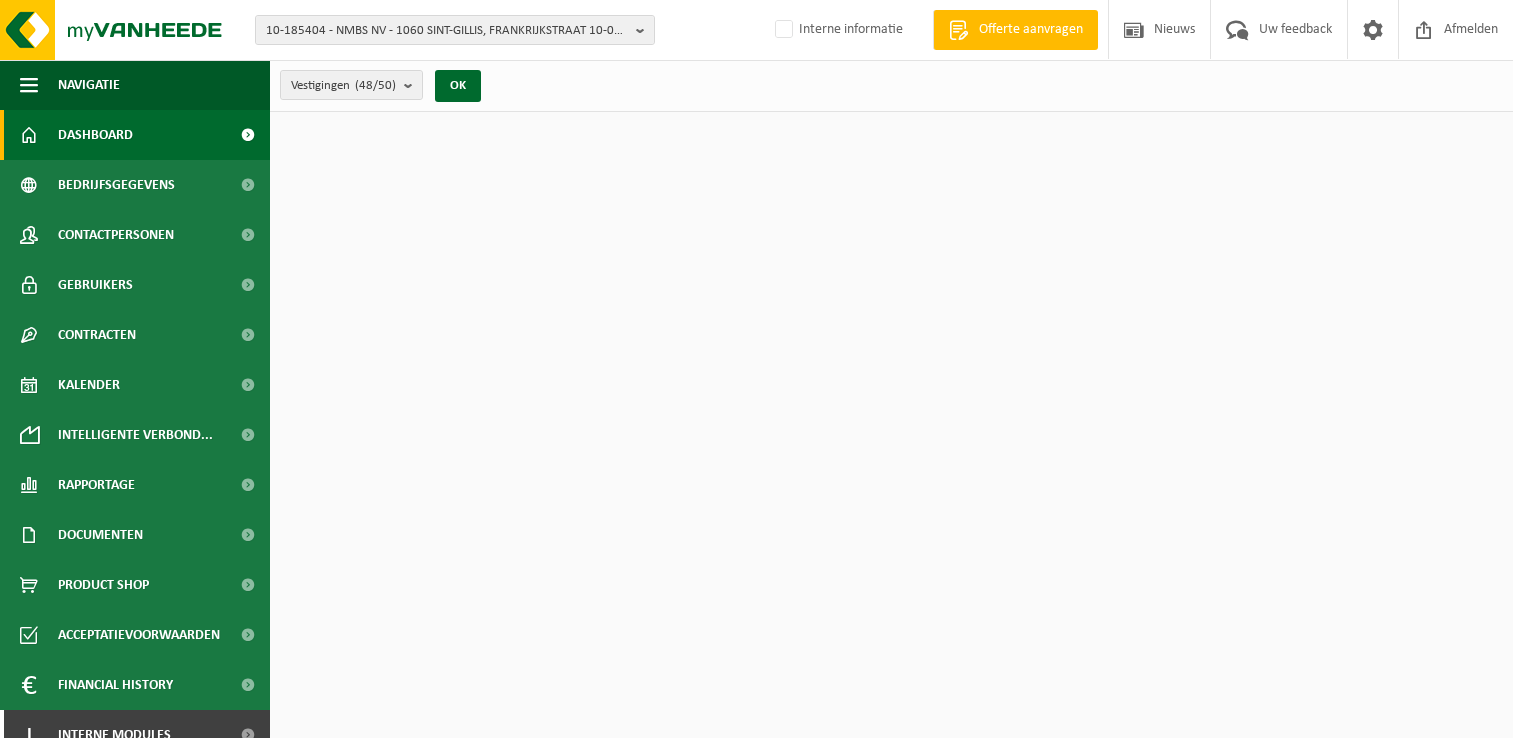 scroll, scrollTop: 0, scrollLeft: 0, axis: both 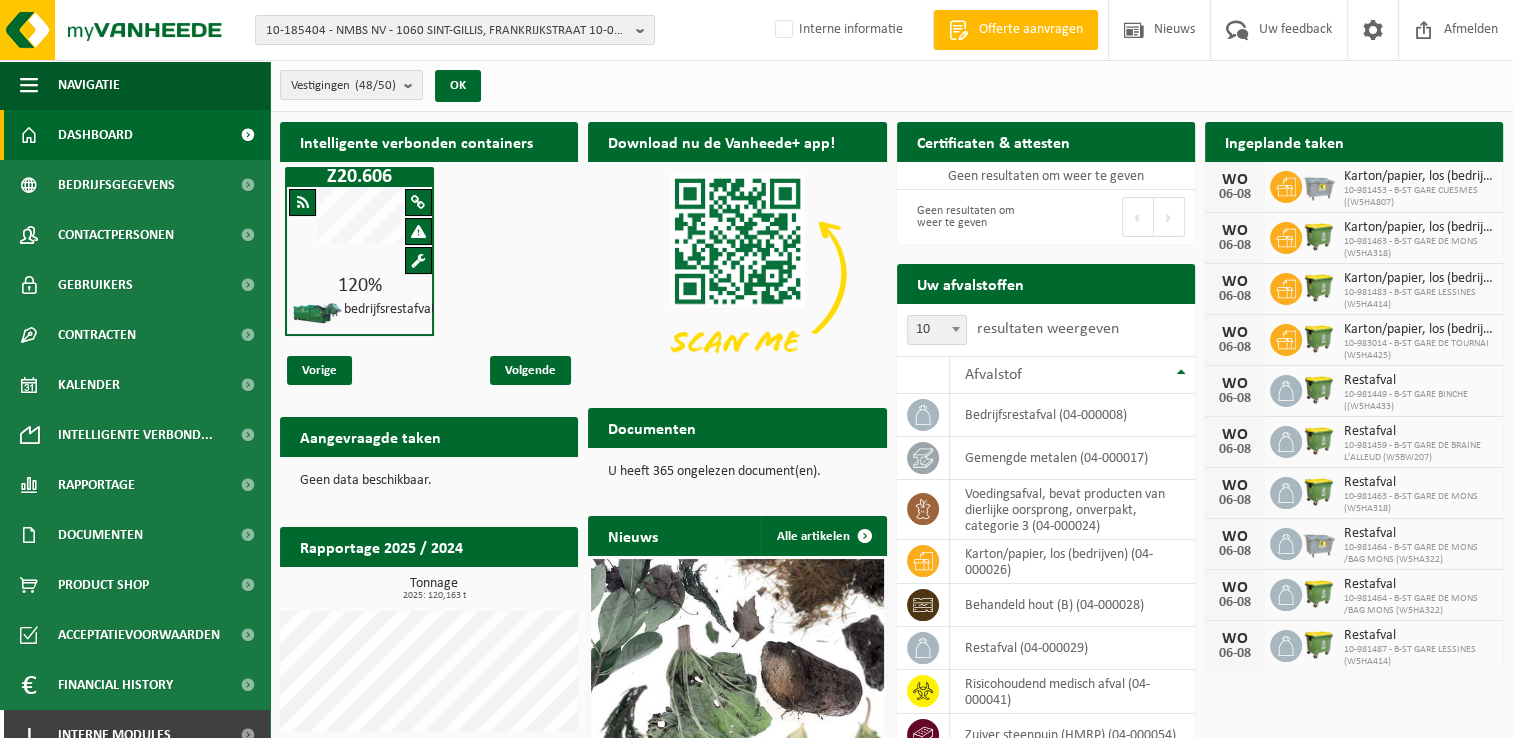 click on "Z20.606                                                 120%             bedrijfsrestafval" at bounding box center (429, 251) 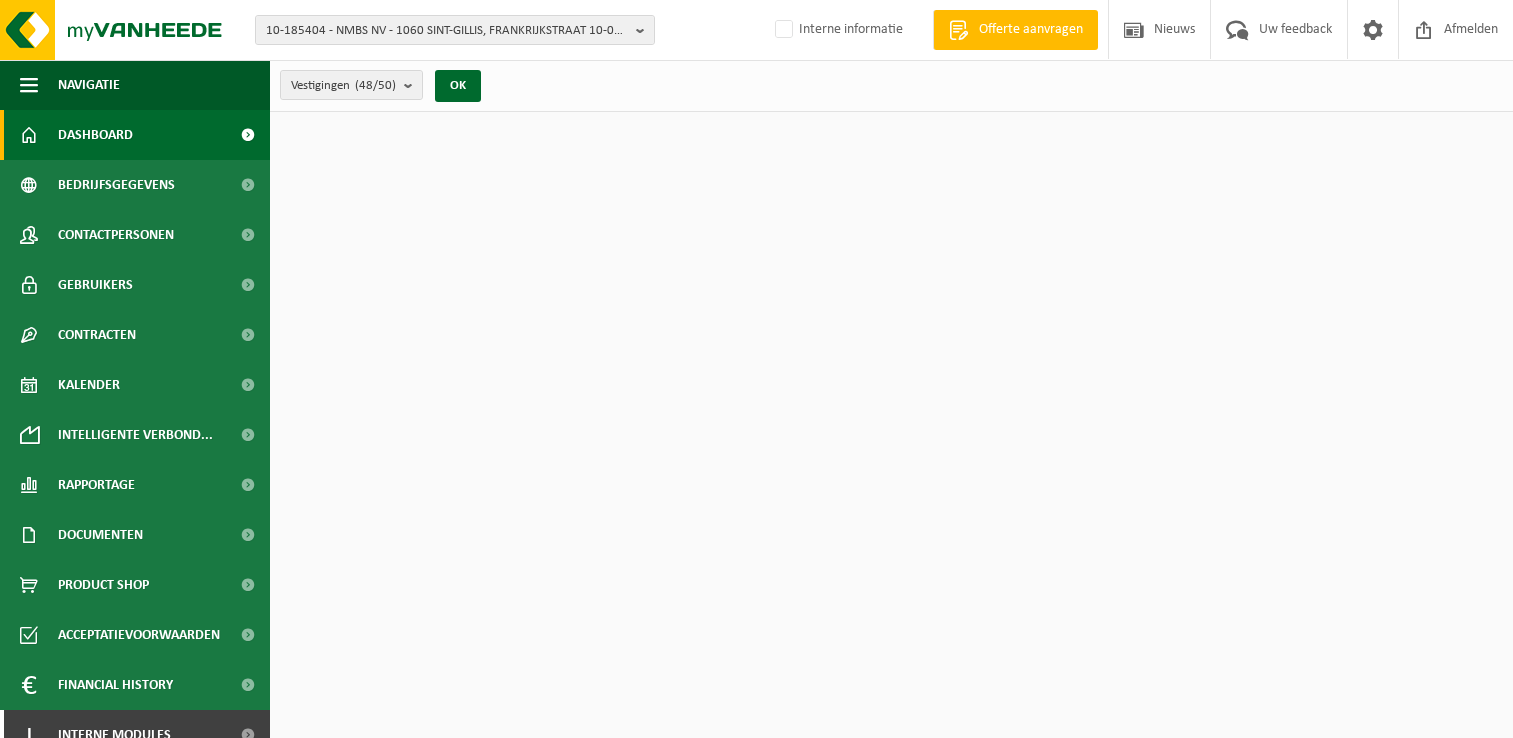 scroll, scrollTop: 0, scrollLeft: 0, axis: both 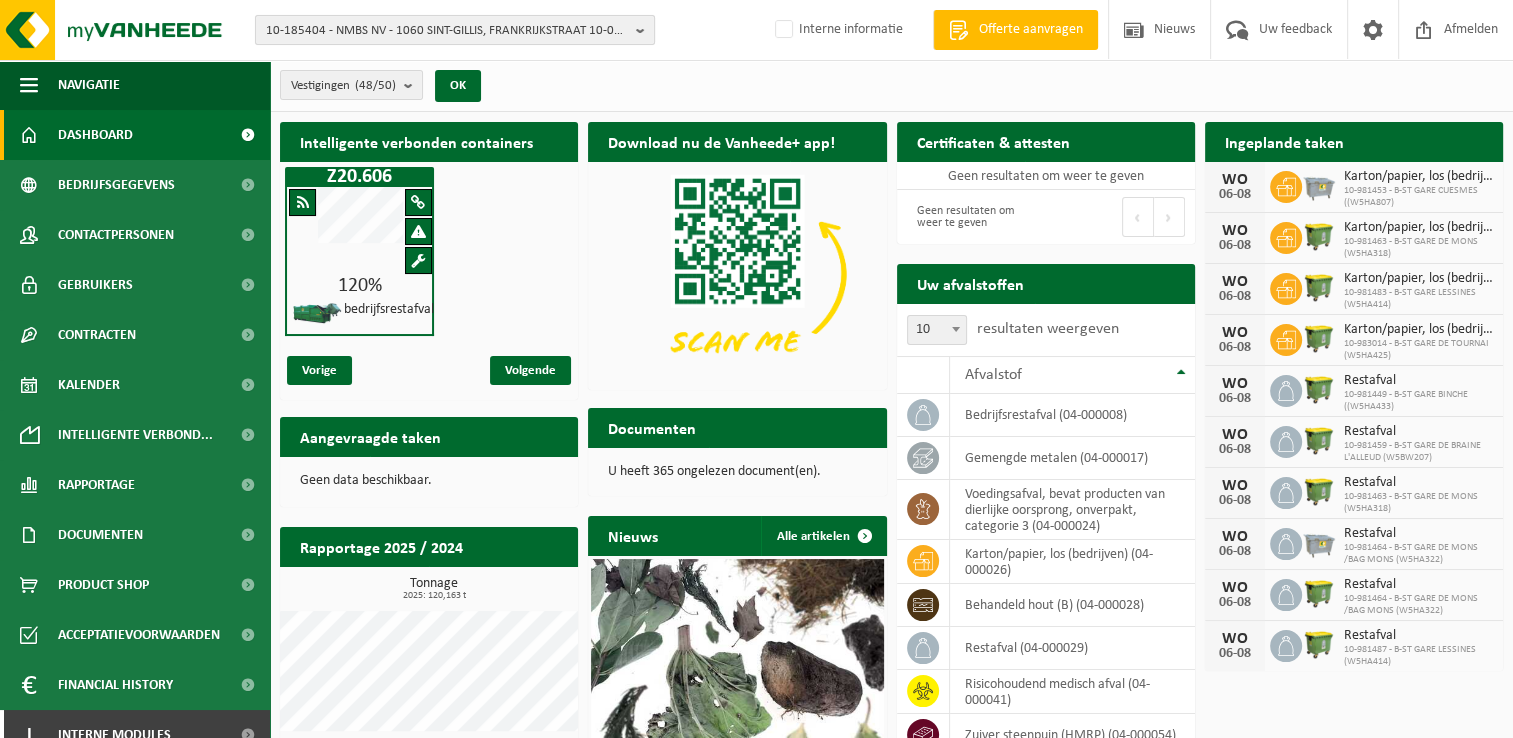 click on "10-185404 - NMBS NV - 1060 SINT-GILLIS, FRANKRIJKSTRAAT 10-01 B-FI.224 PURCHASE ACCOUTING 56" at bounding box center (447, 31) 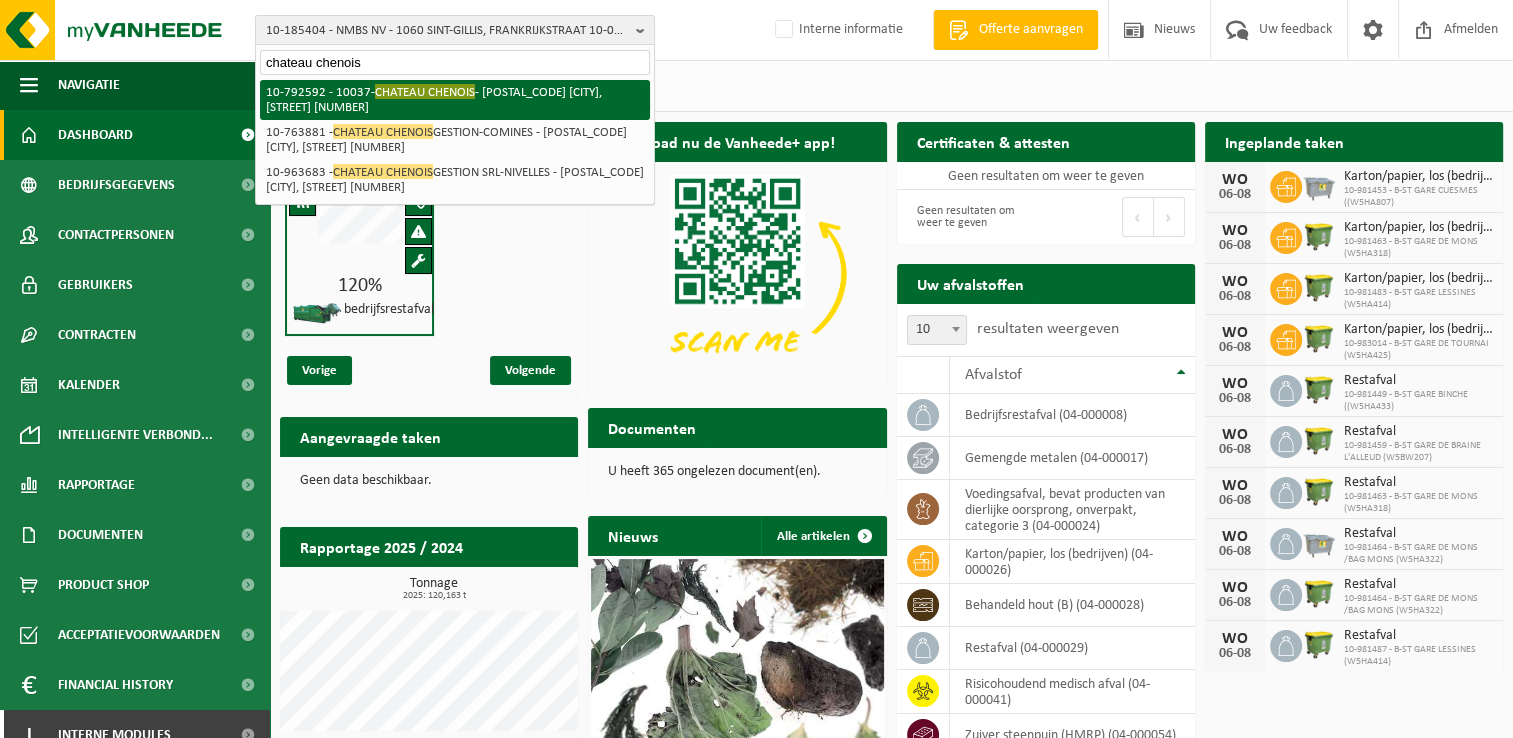 type on "chateau chenois" 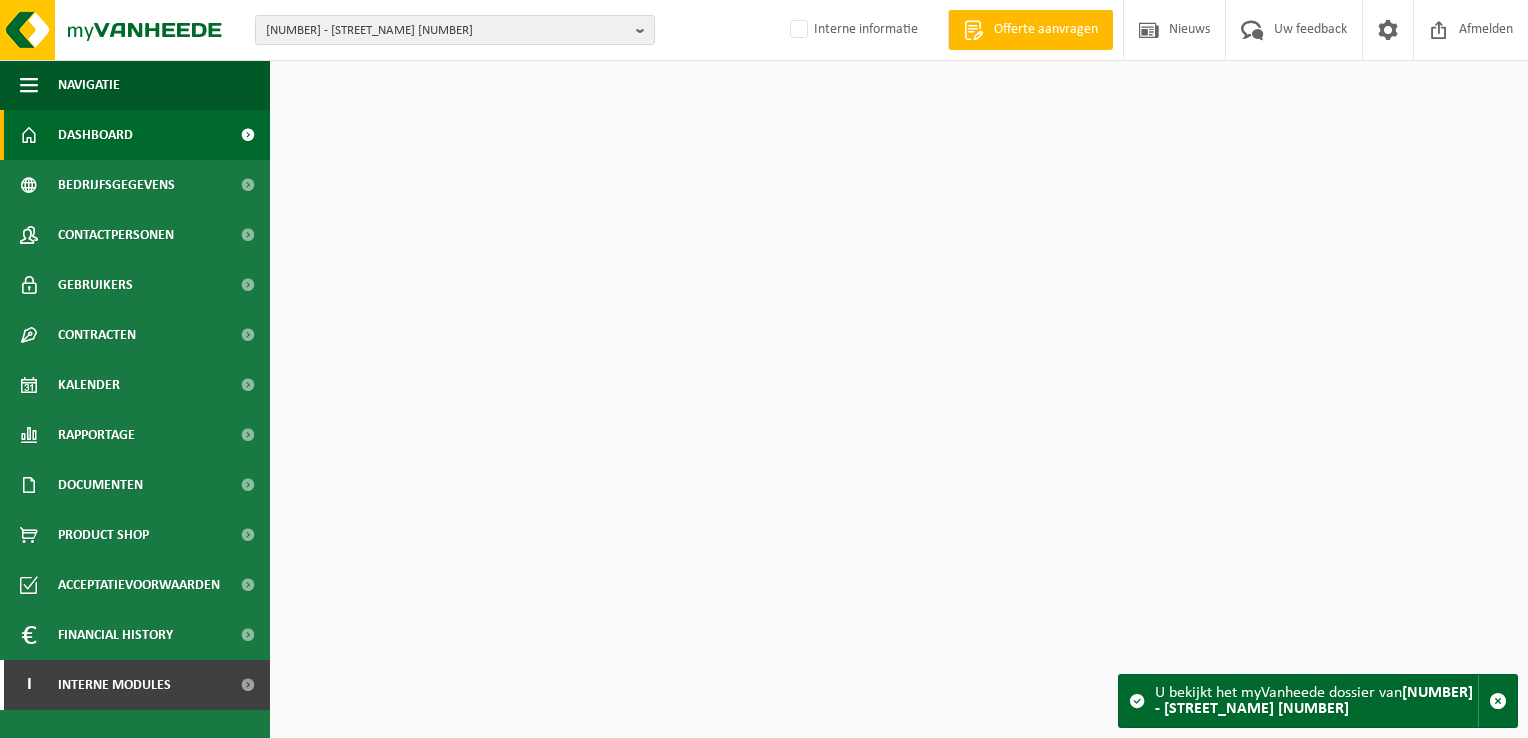 scroll, scrollTop: 0, scrollLeft: 0, axis: both 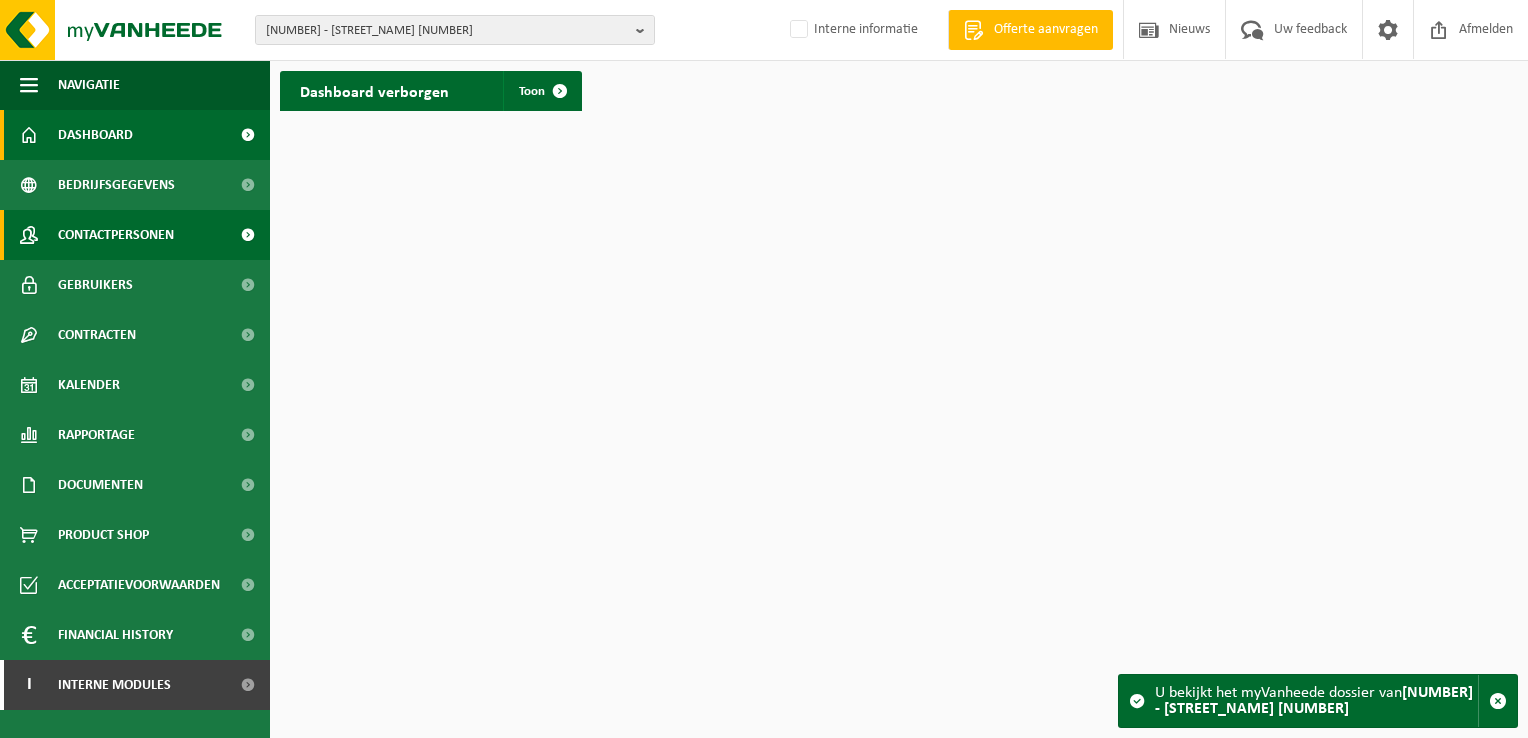 click on "Contactpersonen" at bounding box center (116, 235) 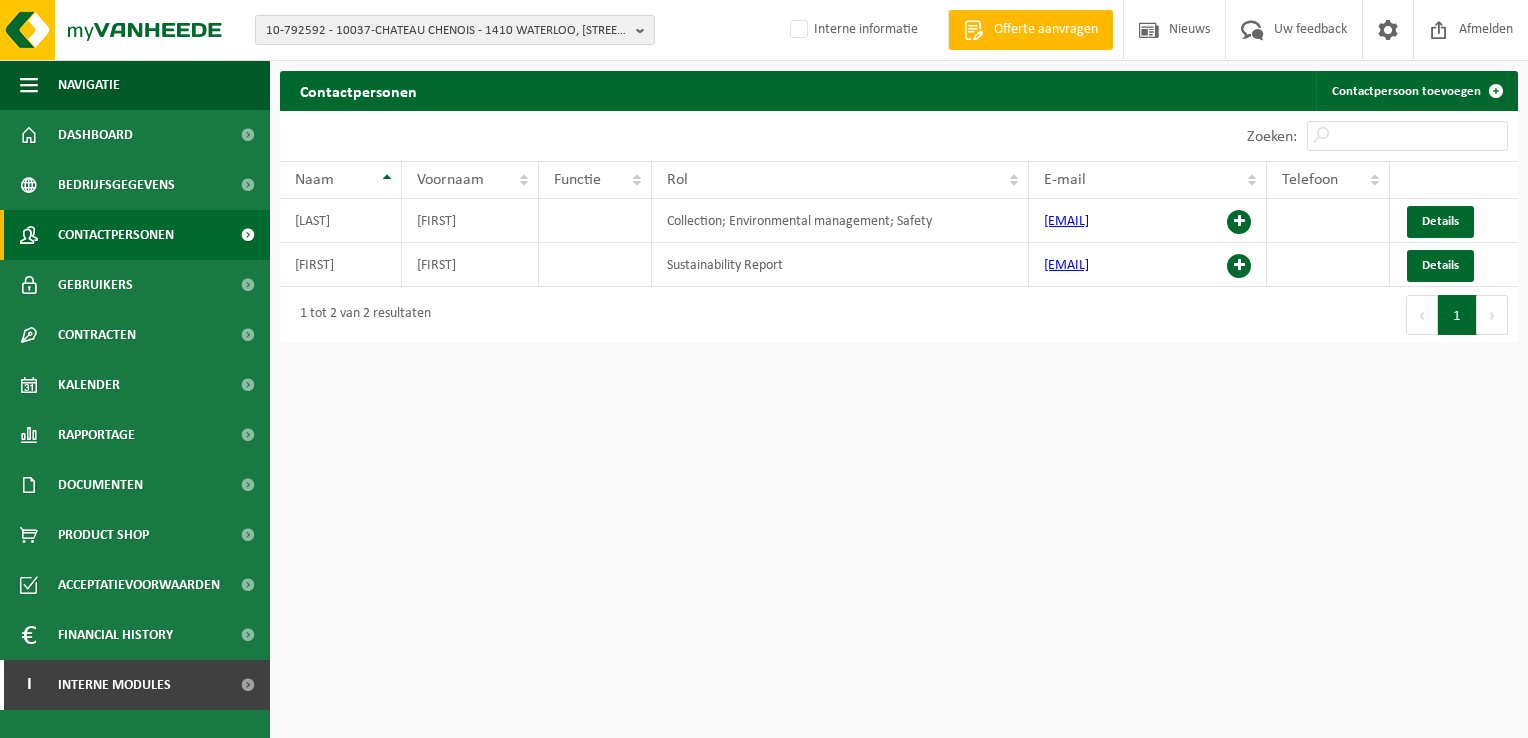 scroll, scrollTop: 0, scrollLeft: 0, axis: both 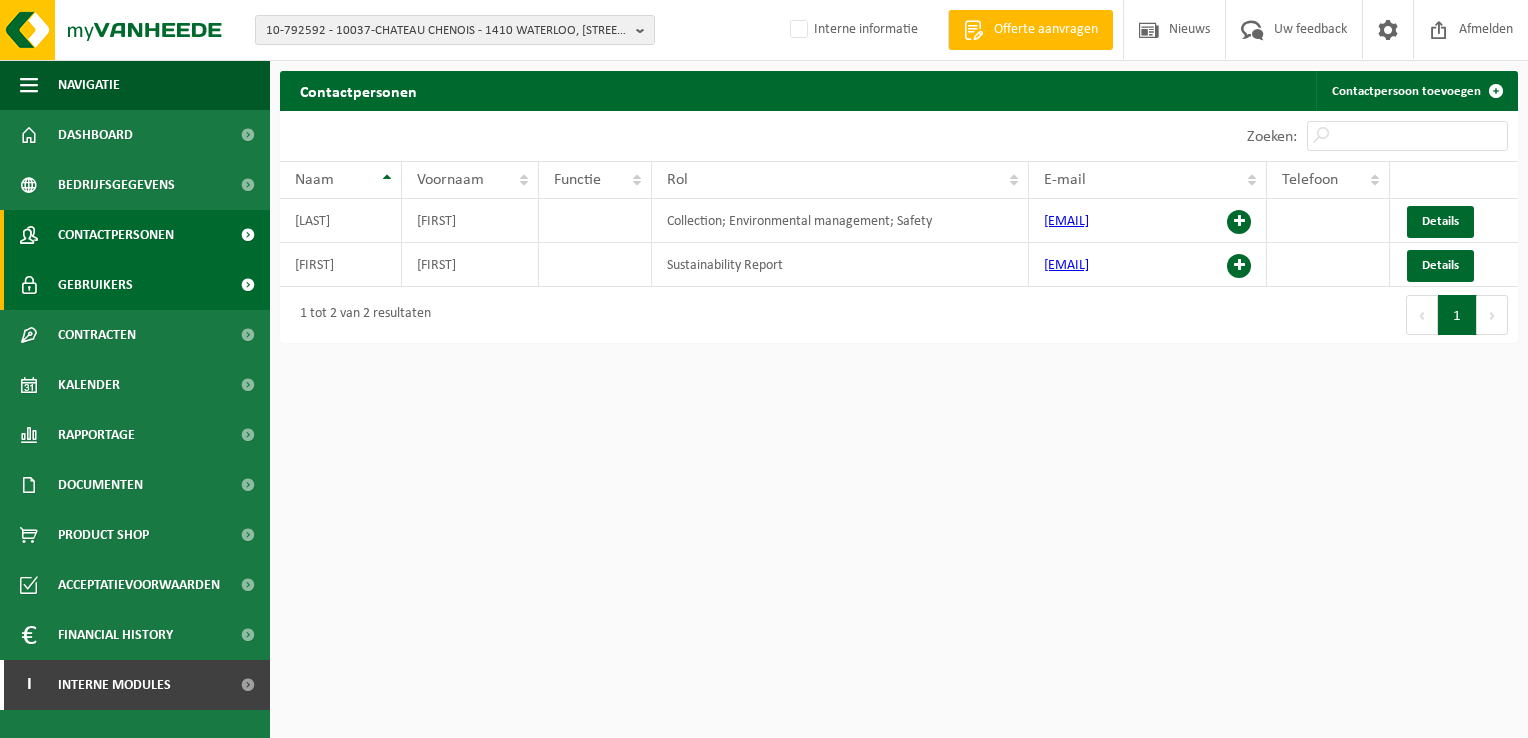 click on "Gebruikers" at bounding box center (135, 285) 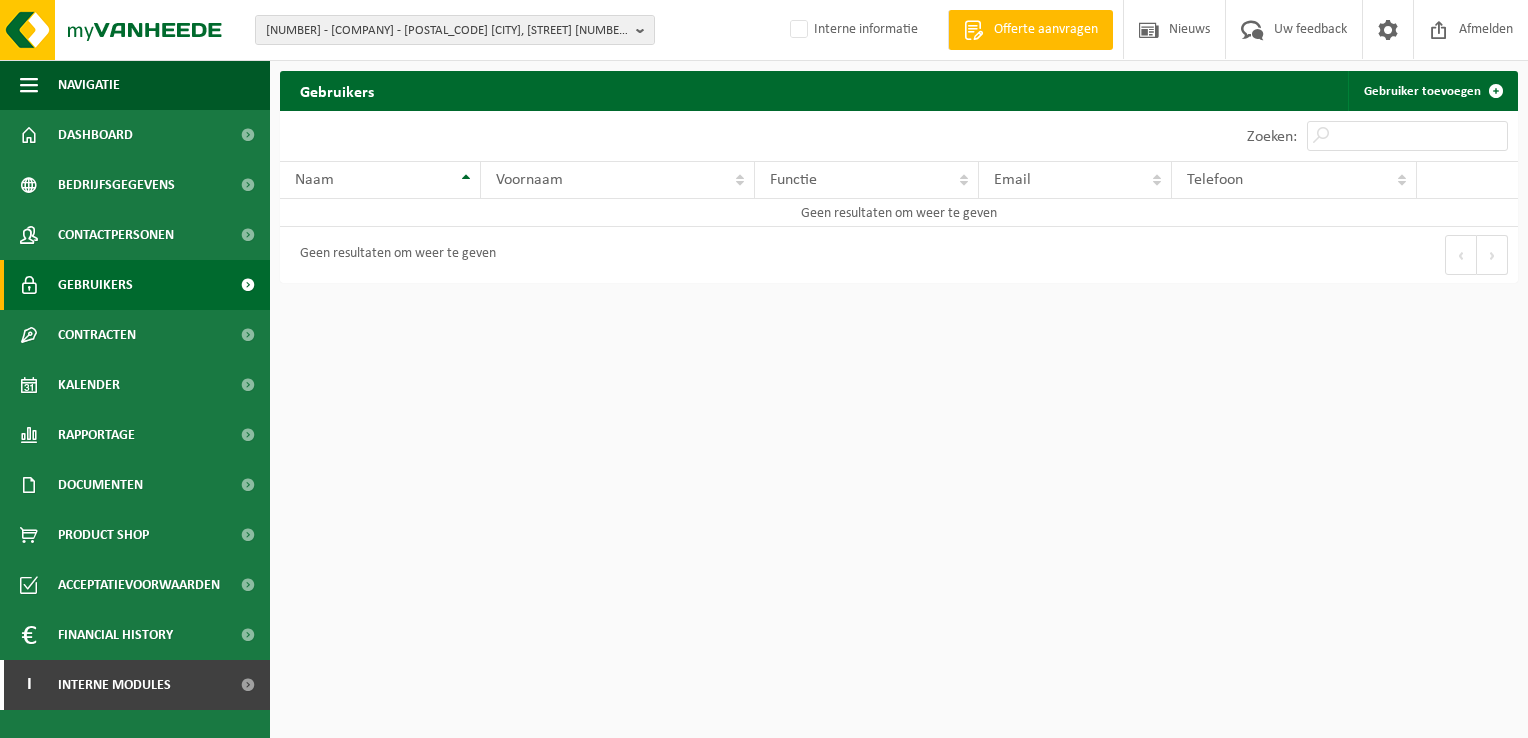 scroll, scrollTop: 0, scrollLeft: 0, axis: both 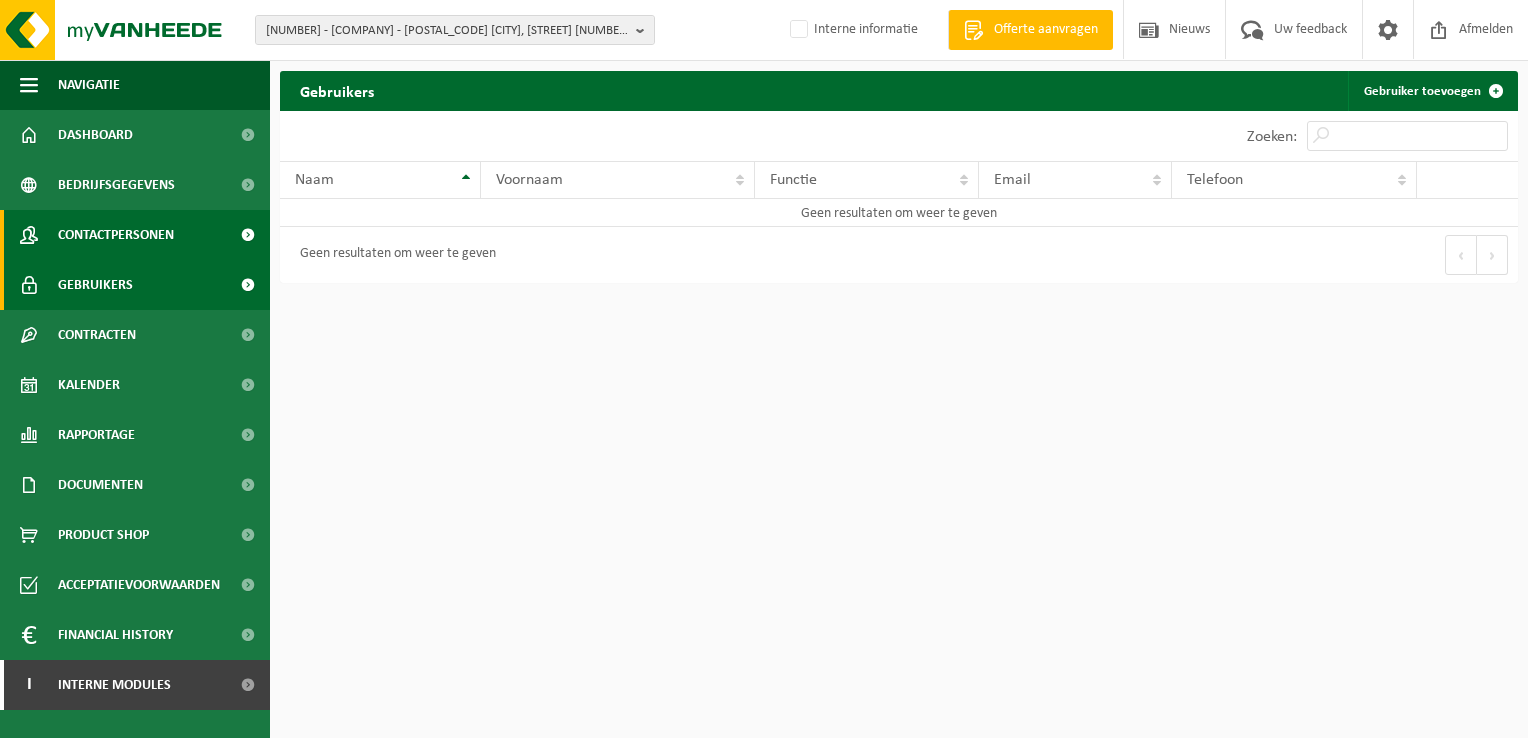 click on "Contactpersonen" at bounding box center [116, 235] 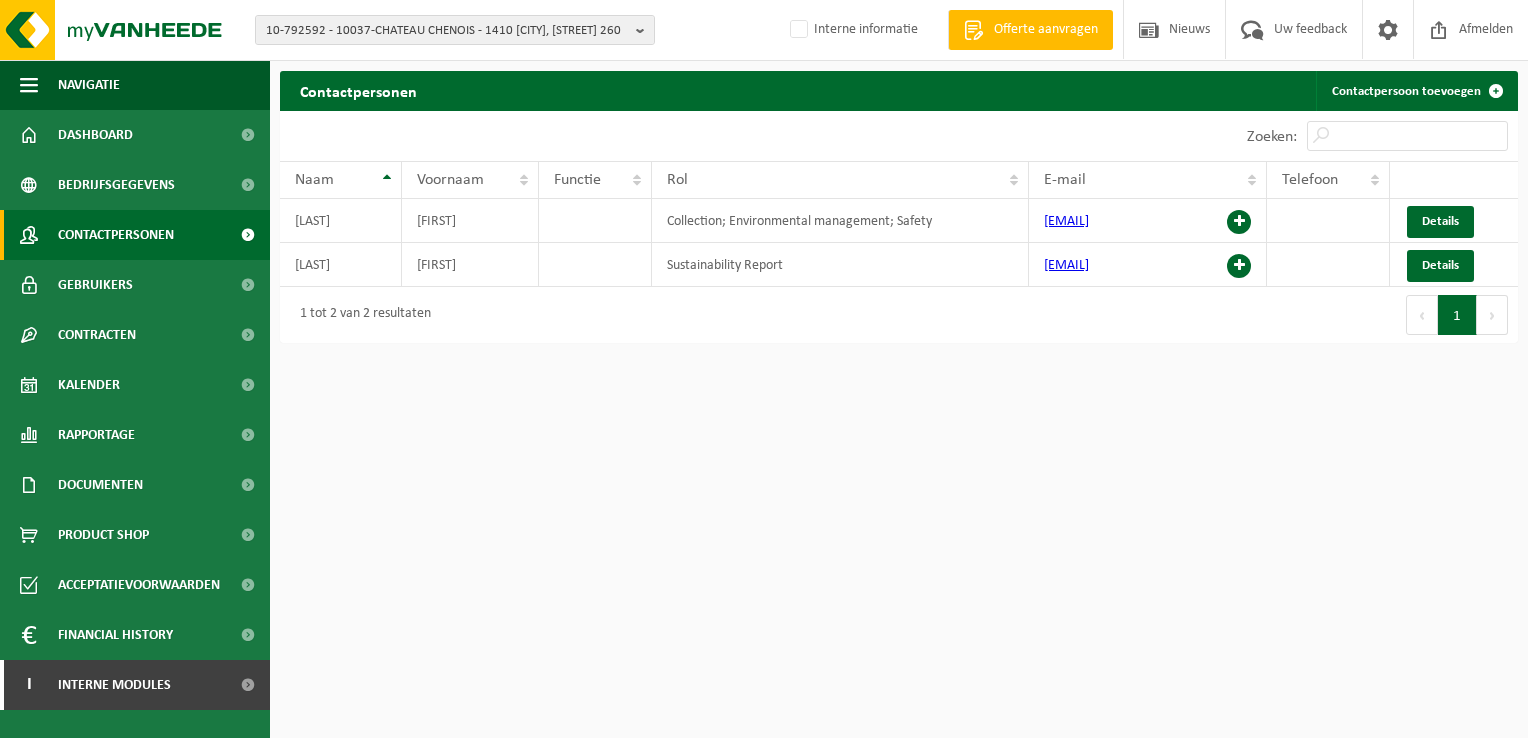 scroll, scrollTop: 0, scrollLeft: 0, axis: both 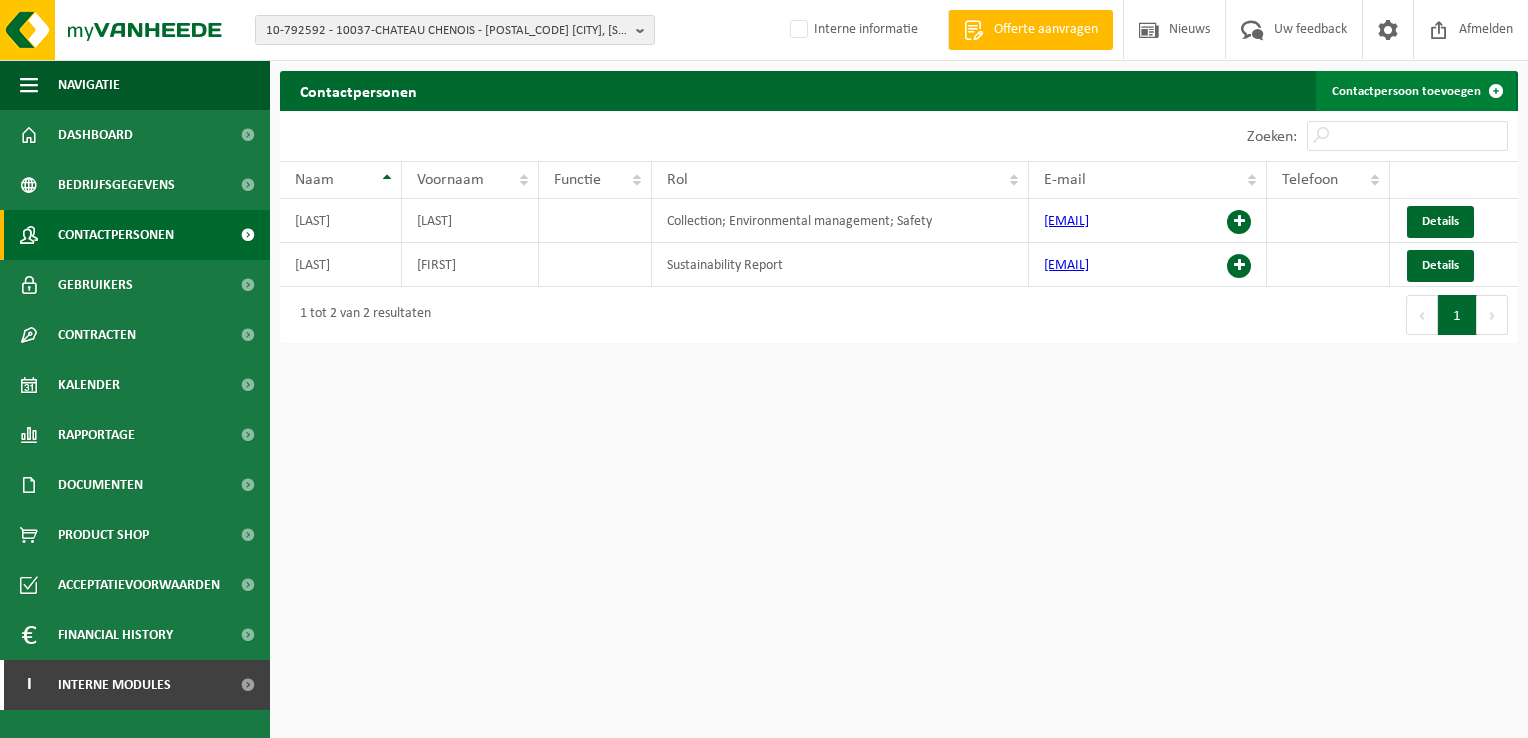 click on "Contactpersoon toevoegen" at bounding box center (1416, 91) 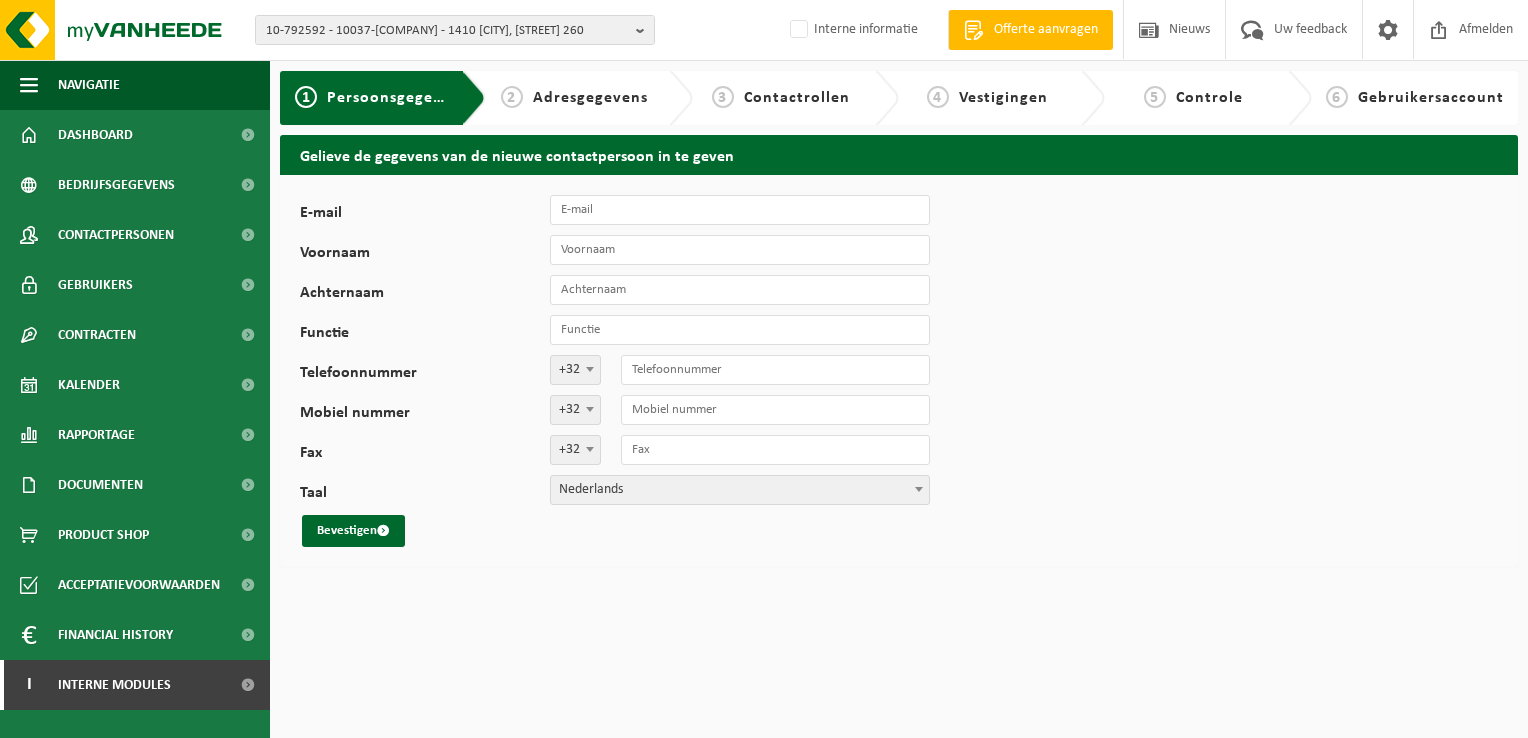 scroll, scrollTop: 0, scrollLeft: 0, axis: both 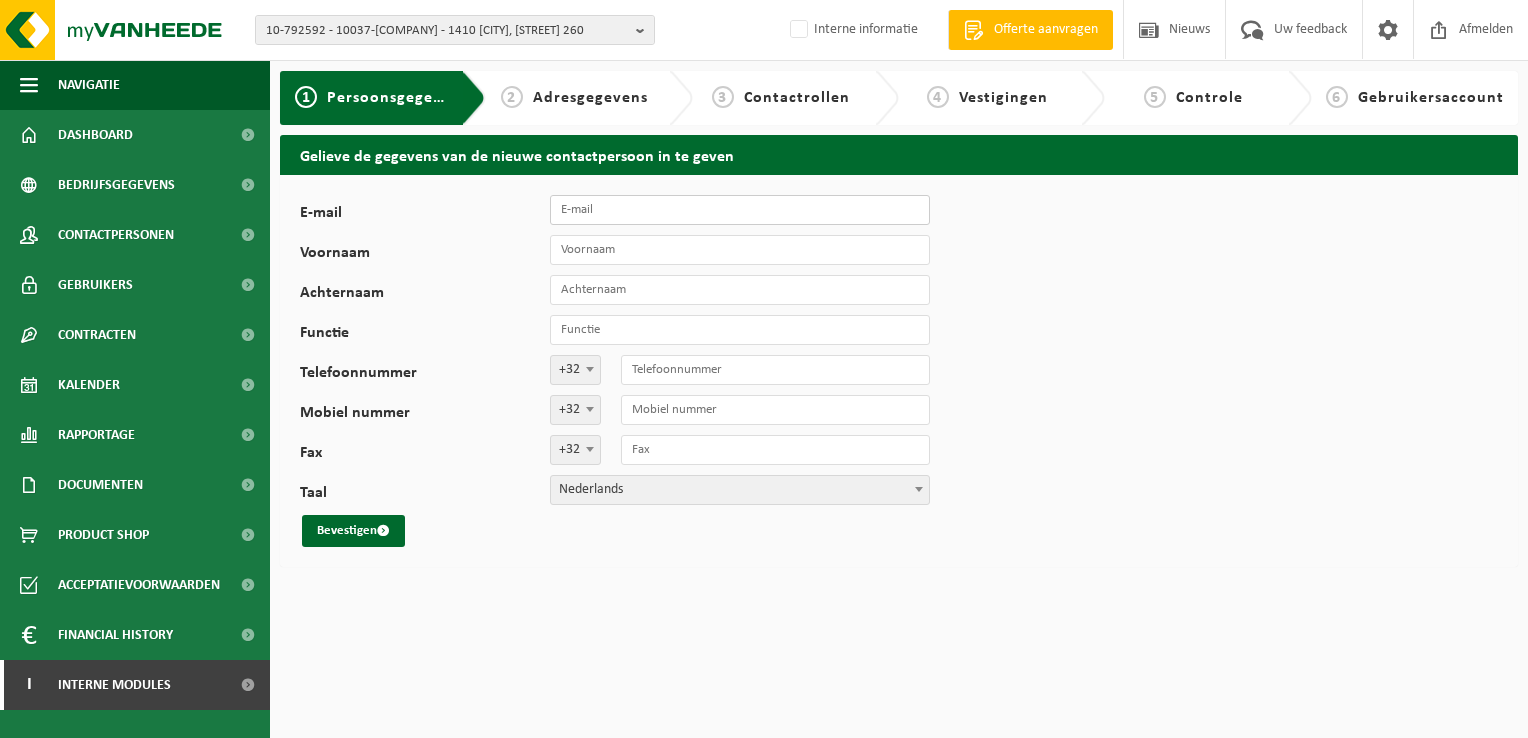 click on "E-mail" at bounding box center (740, 210) 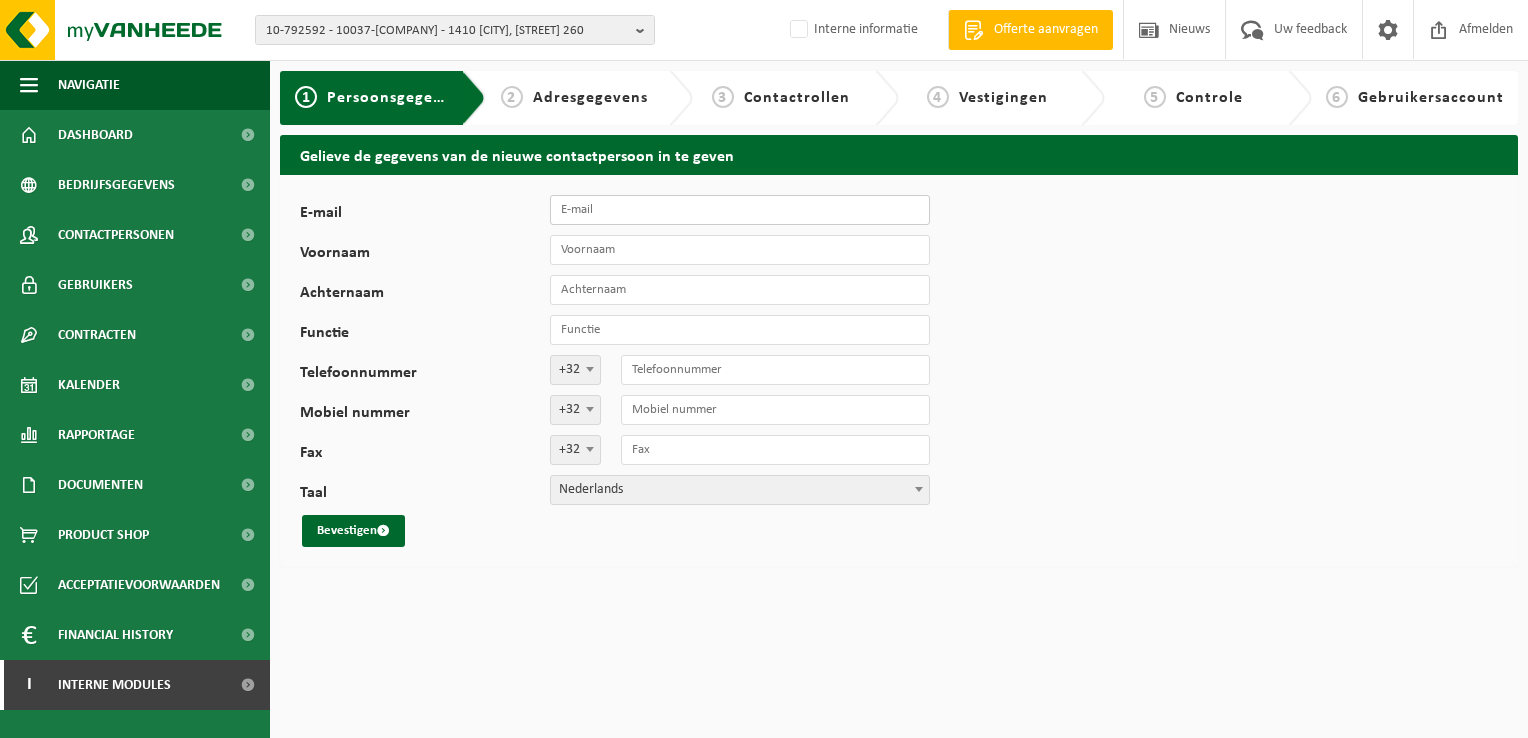 paste on "[EMAIL] - [FIRST] [LAST]" 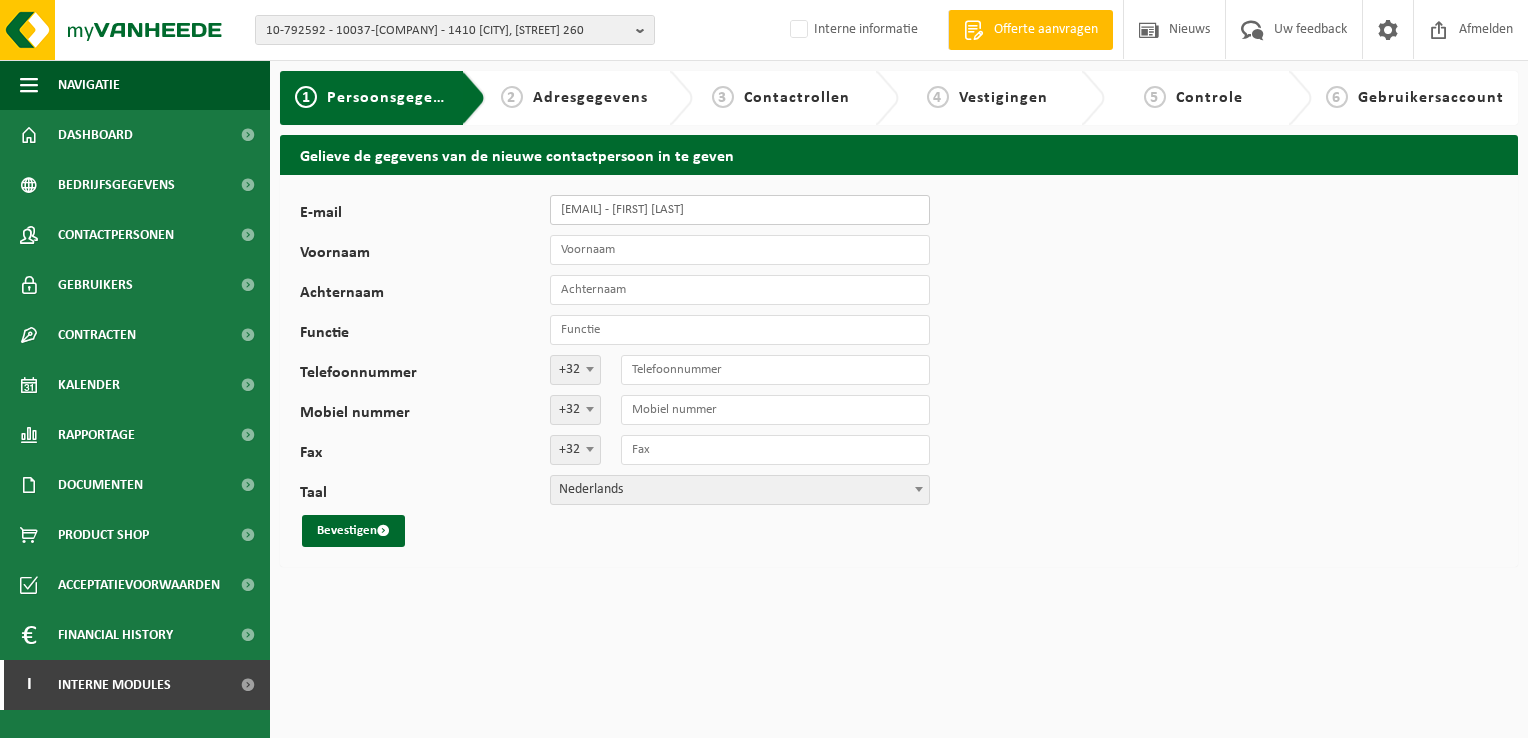 drag, startPoint x: 720, startPoint y: 211, endPoint x: 448, endPoint y: 210, distance: 272.00183 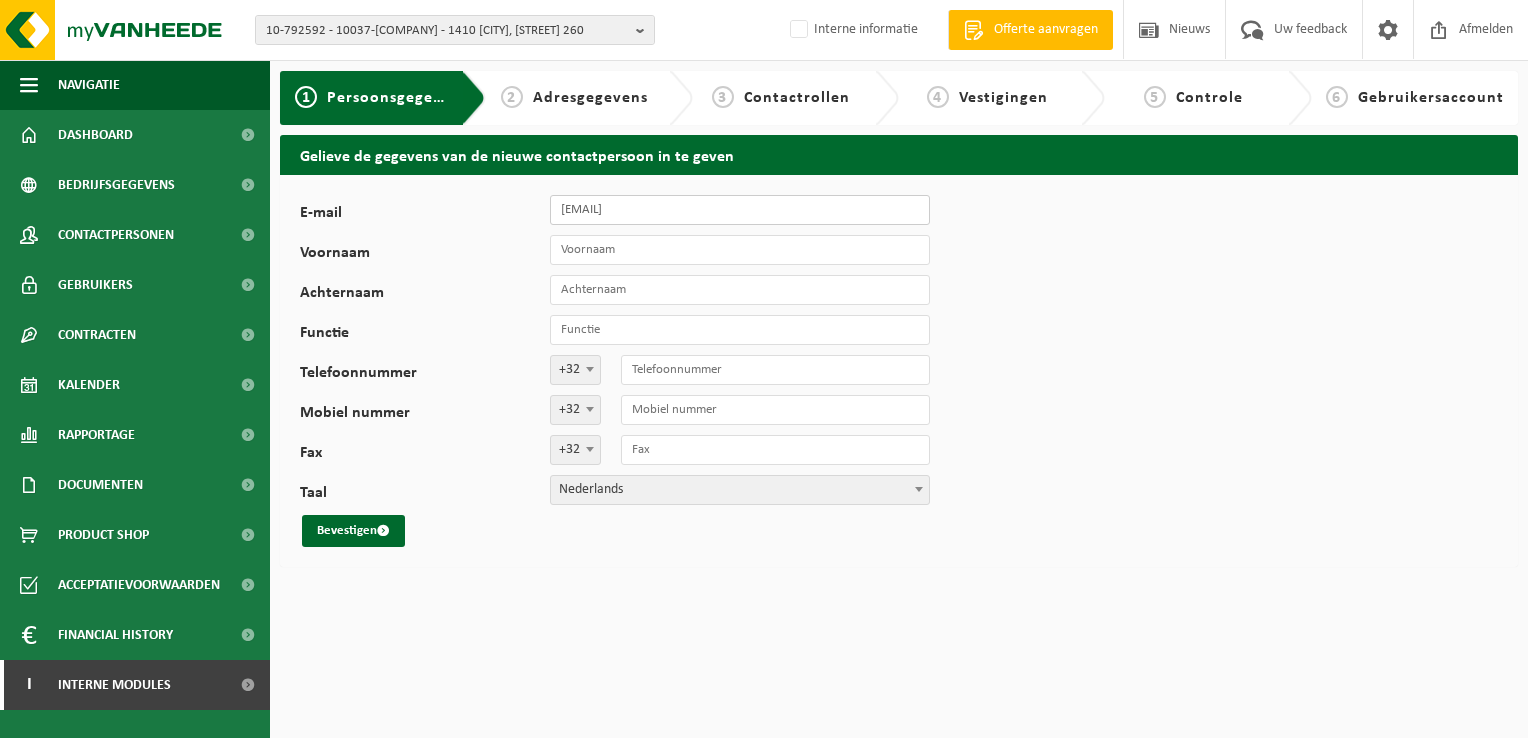 type on "[EMAIL]" 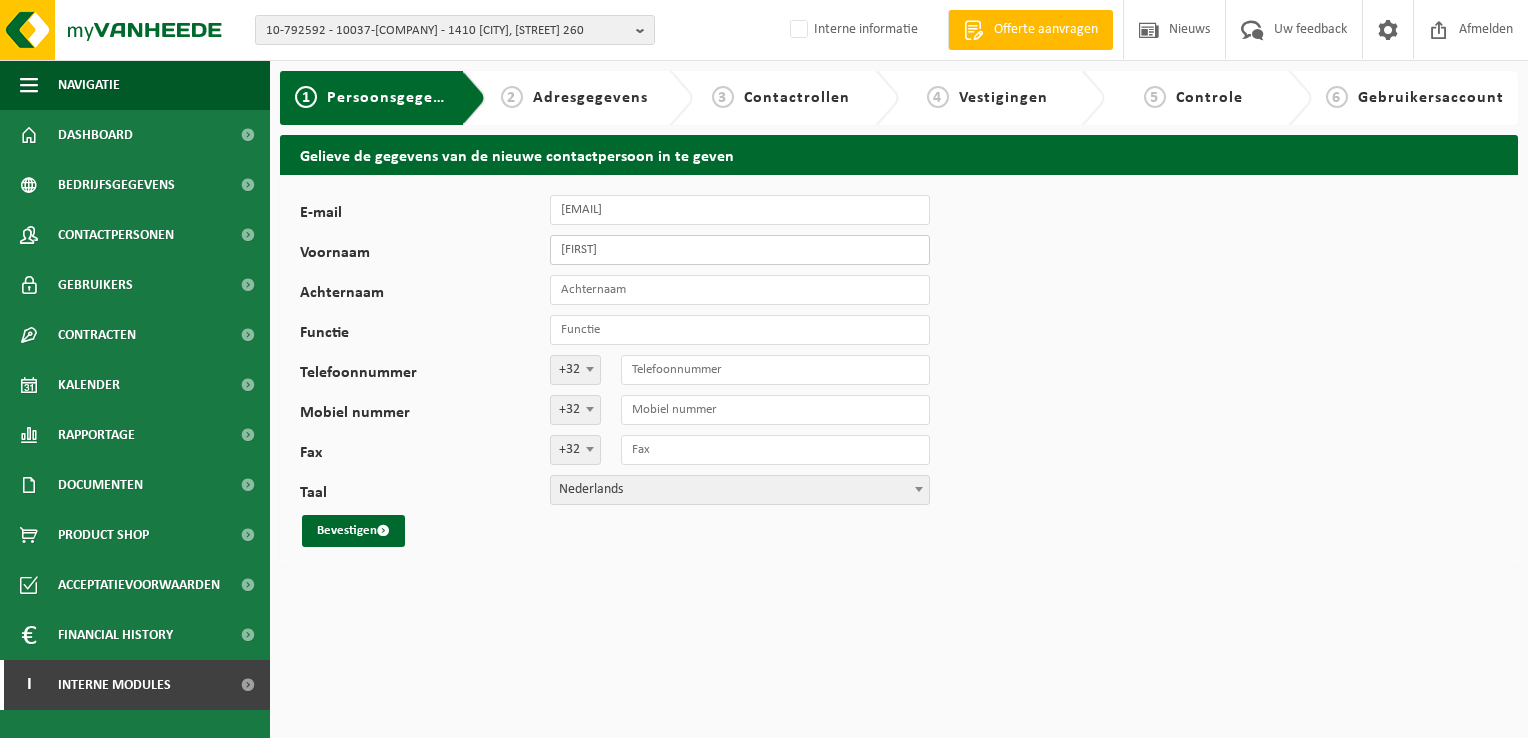 type on "[FIRST]" 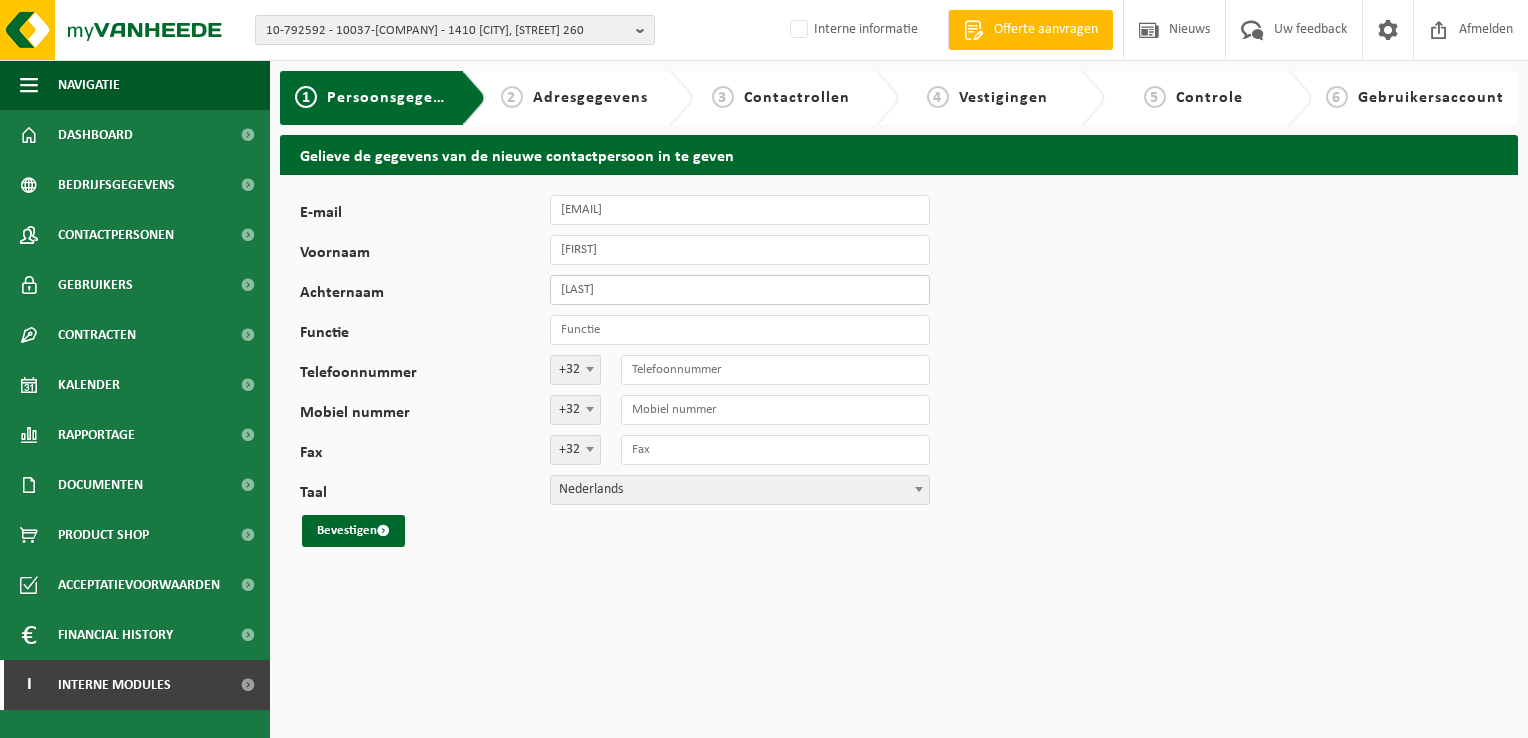type on "[LAST]" 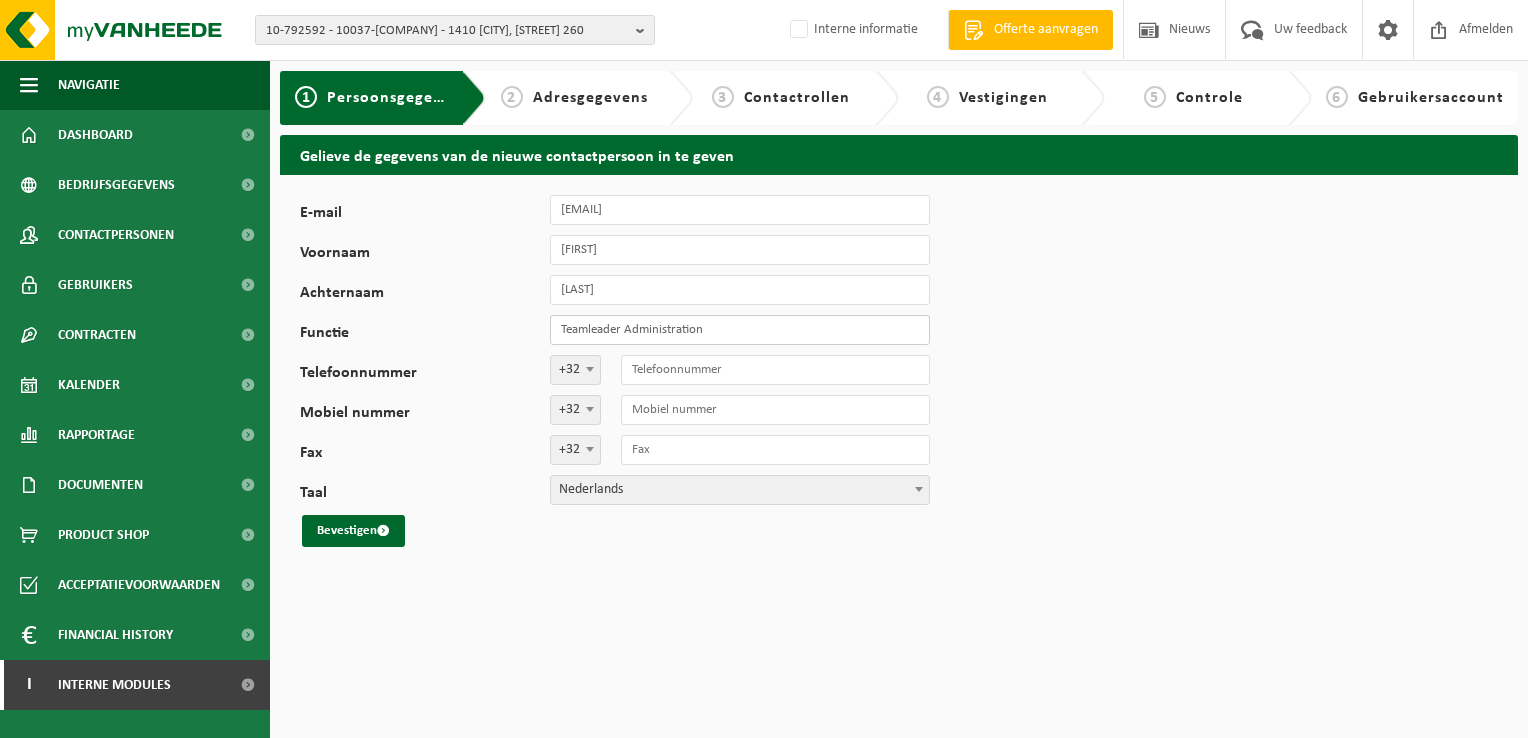 type on "Teamleader Administration" 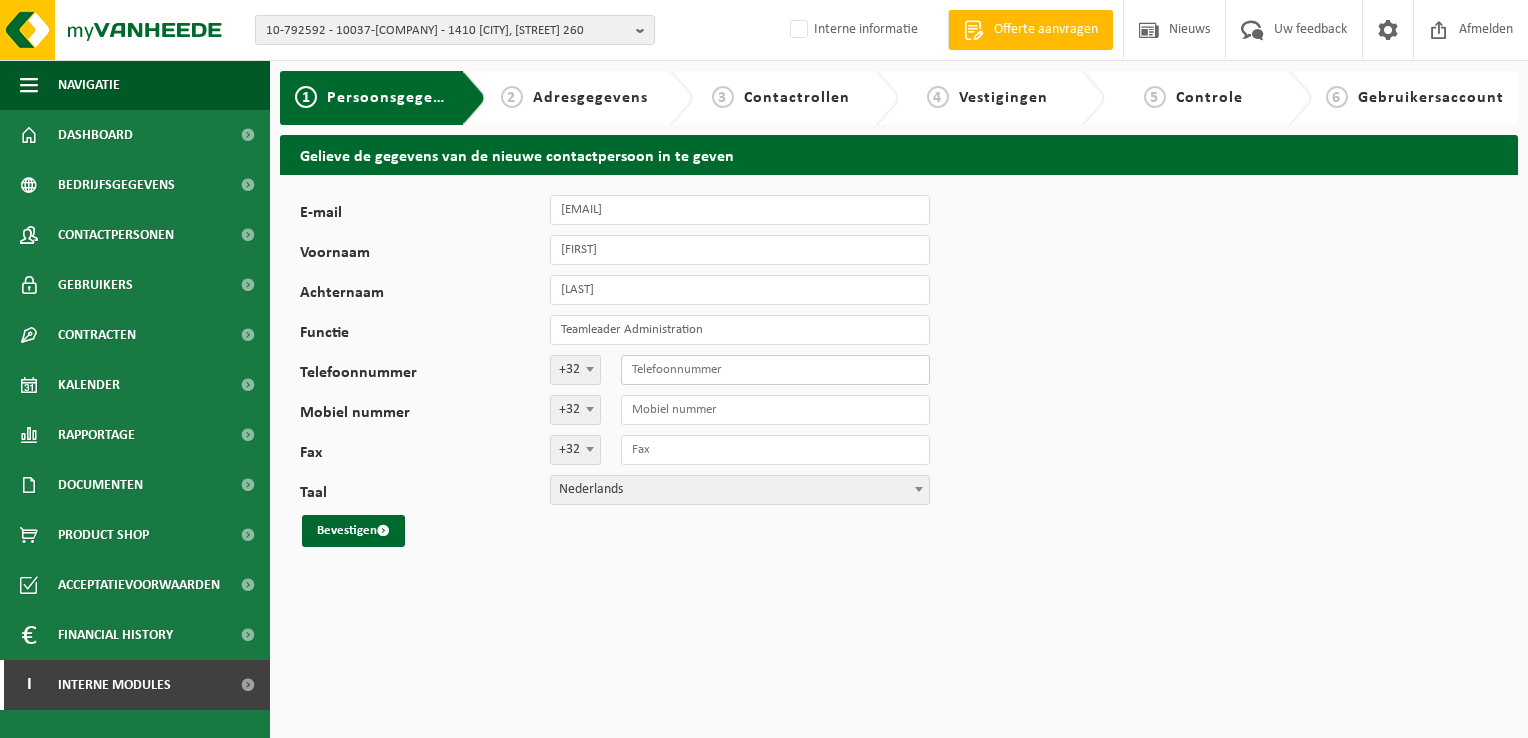 click on "Telefoonnummer" at bounding box center (775, 370) 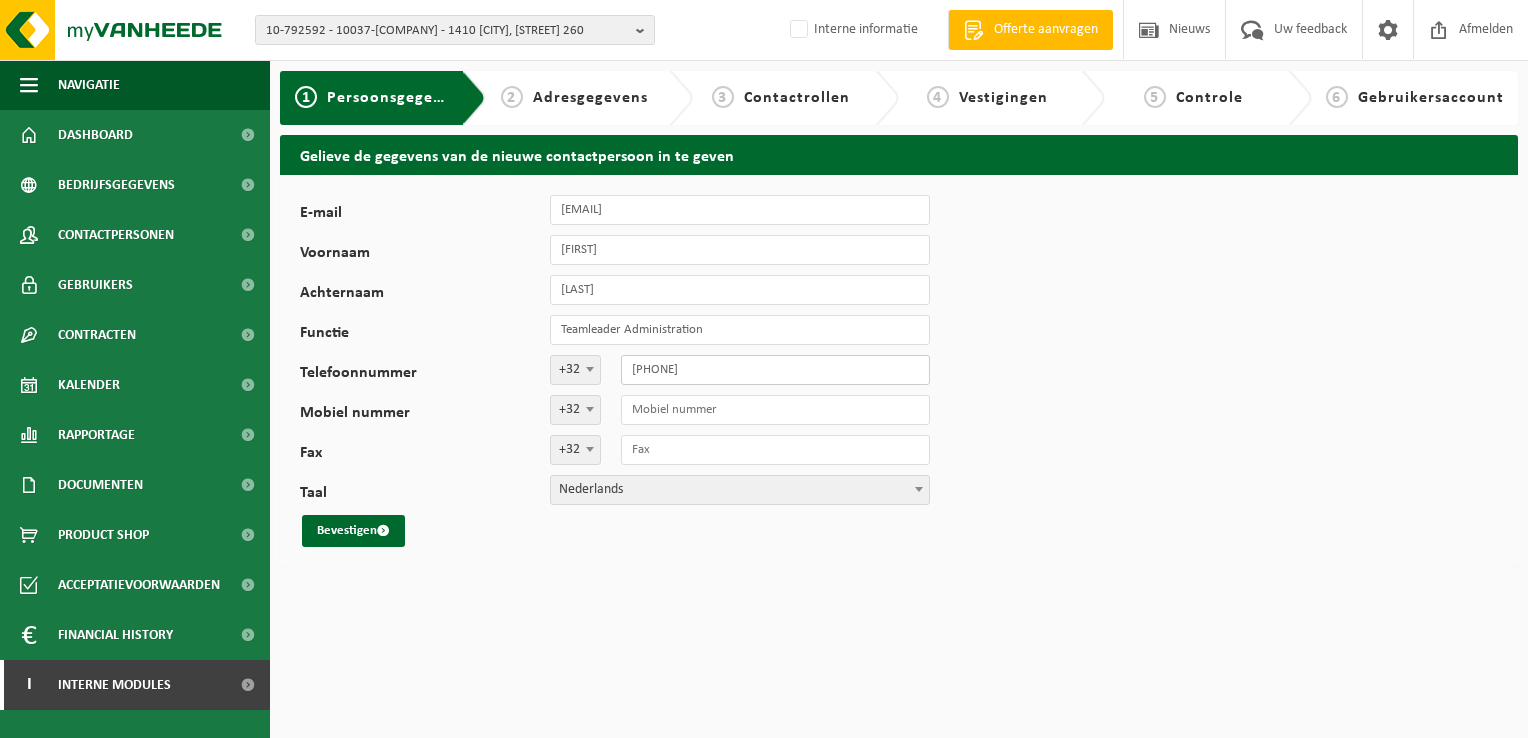 type on "[PHONE]" 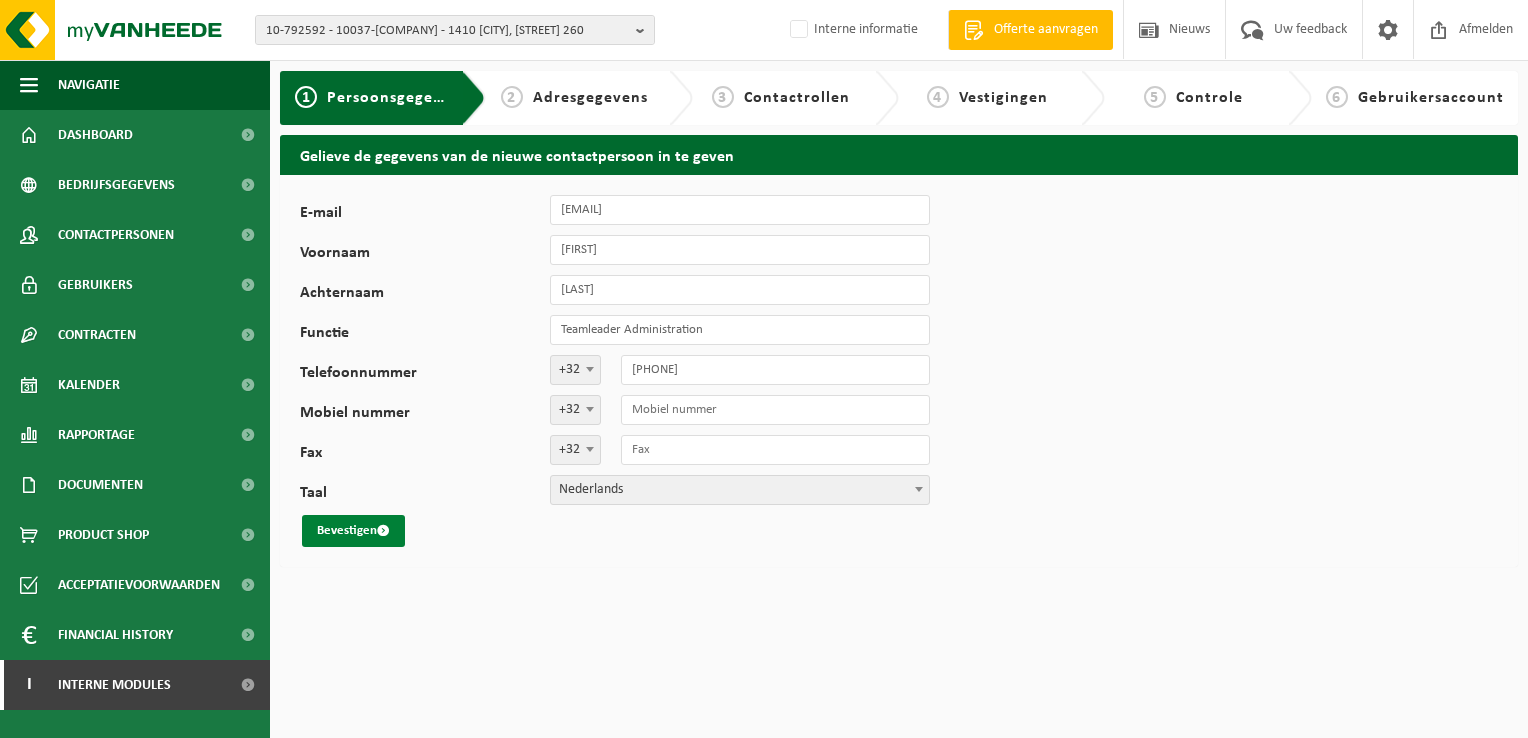 click on "Bevestigen" at bounding box center (353, 531) 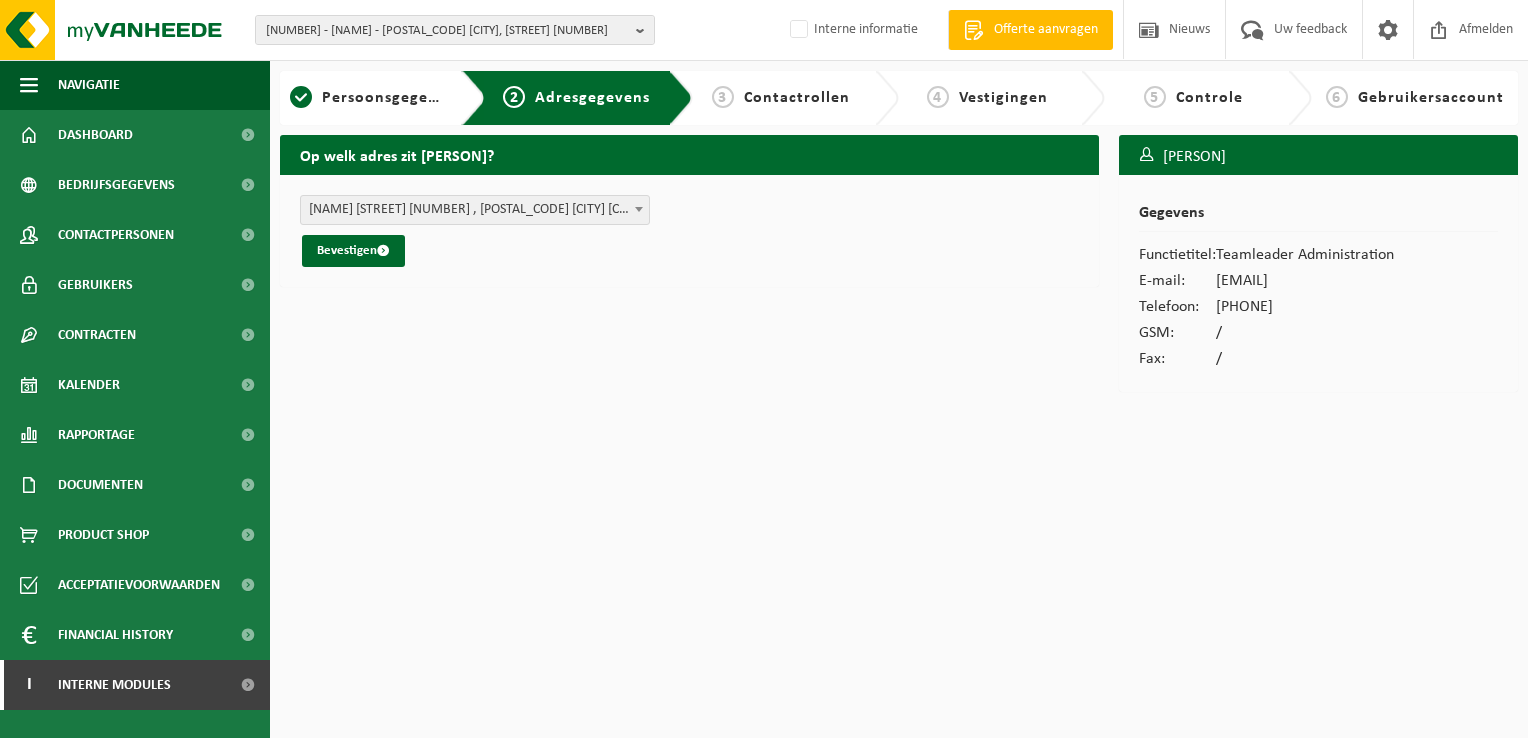 scroll, scrollTop: 0, scrollLeft: 0, axis: both 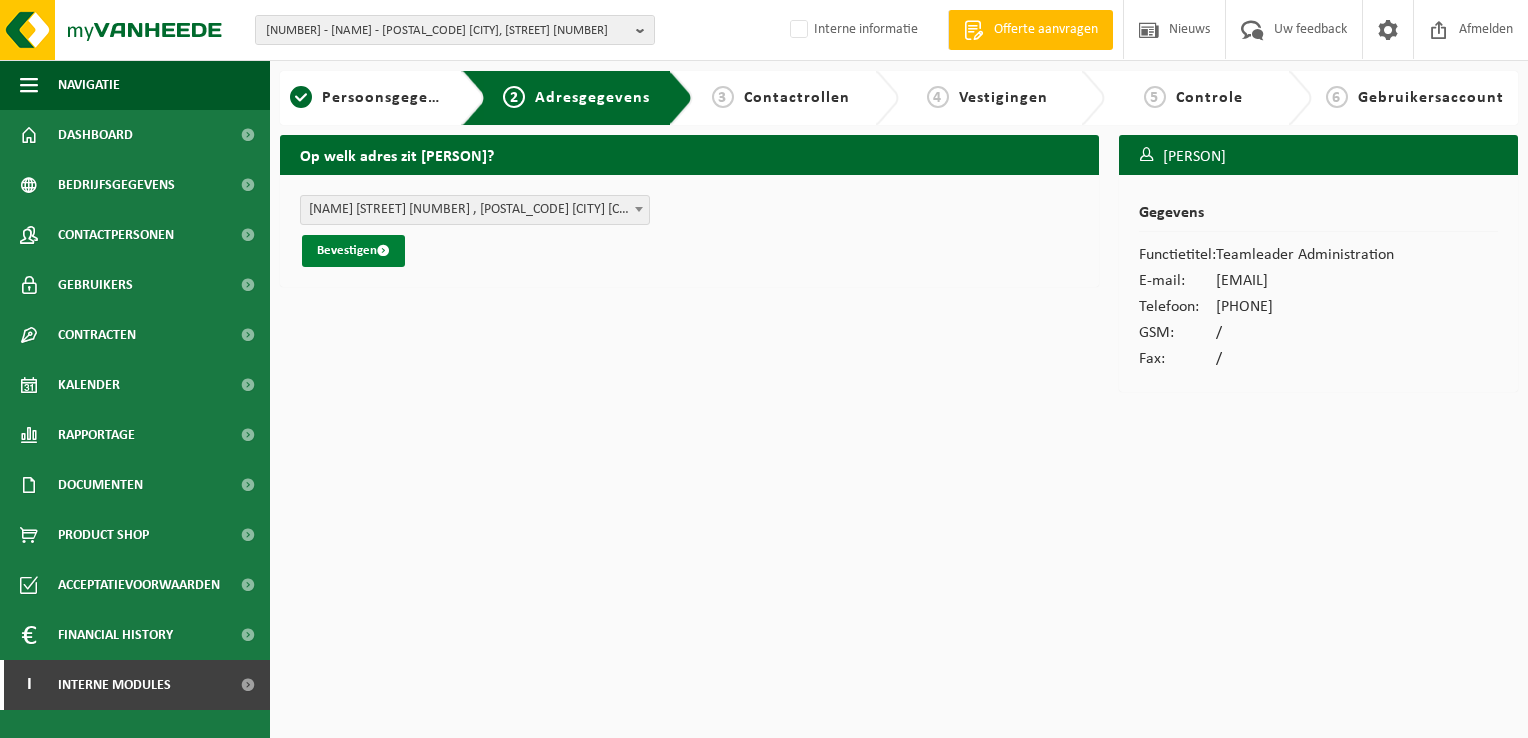 click on "Bevestigen" at bounding box center (353, 251) 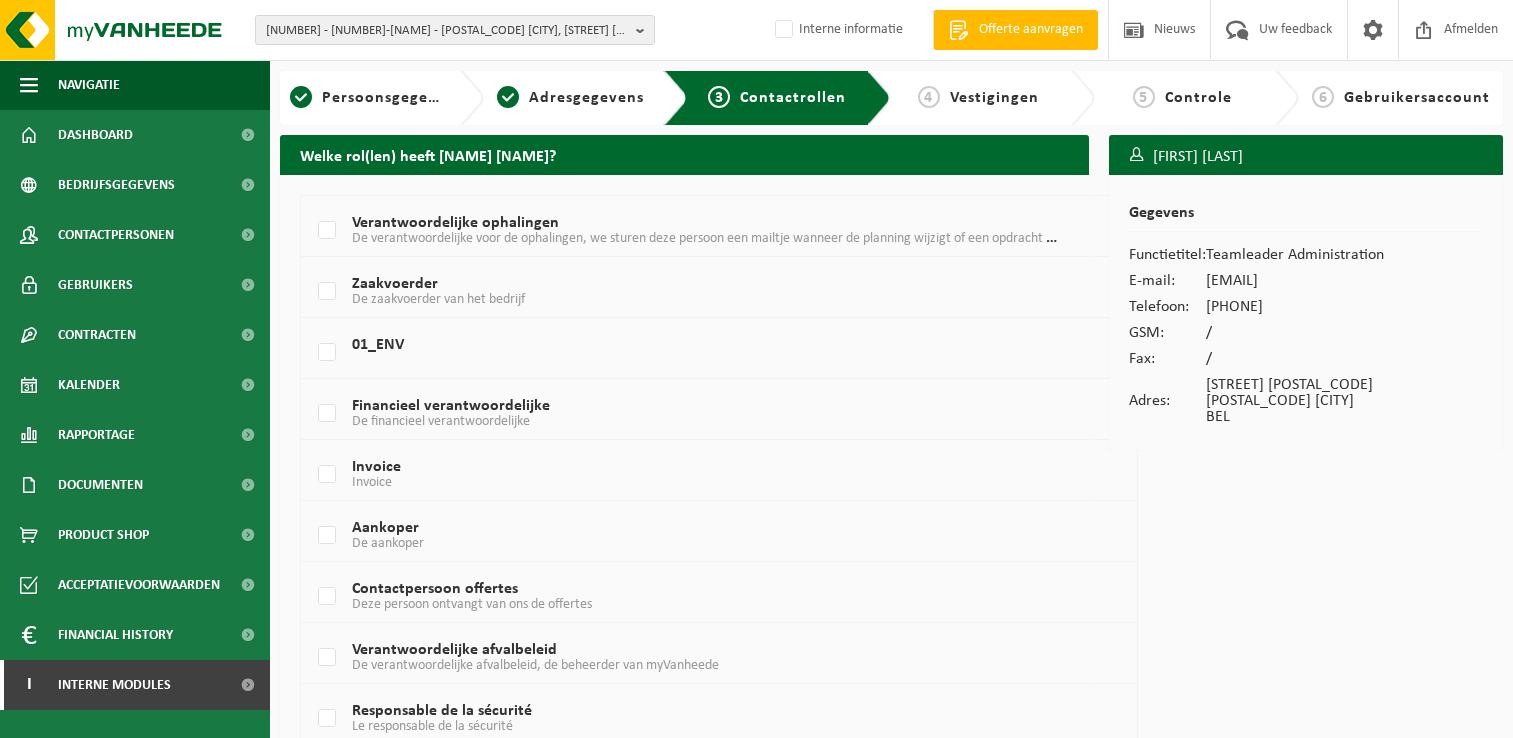 scroll, scrollTop: 0, scrollLeft: 0, axis: both 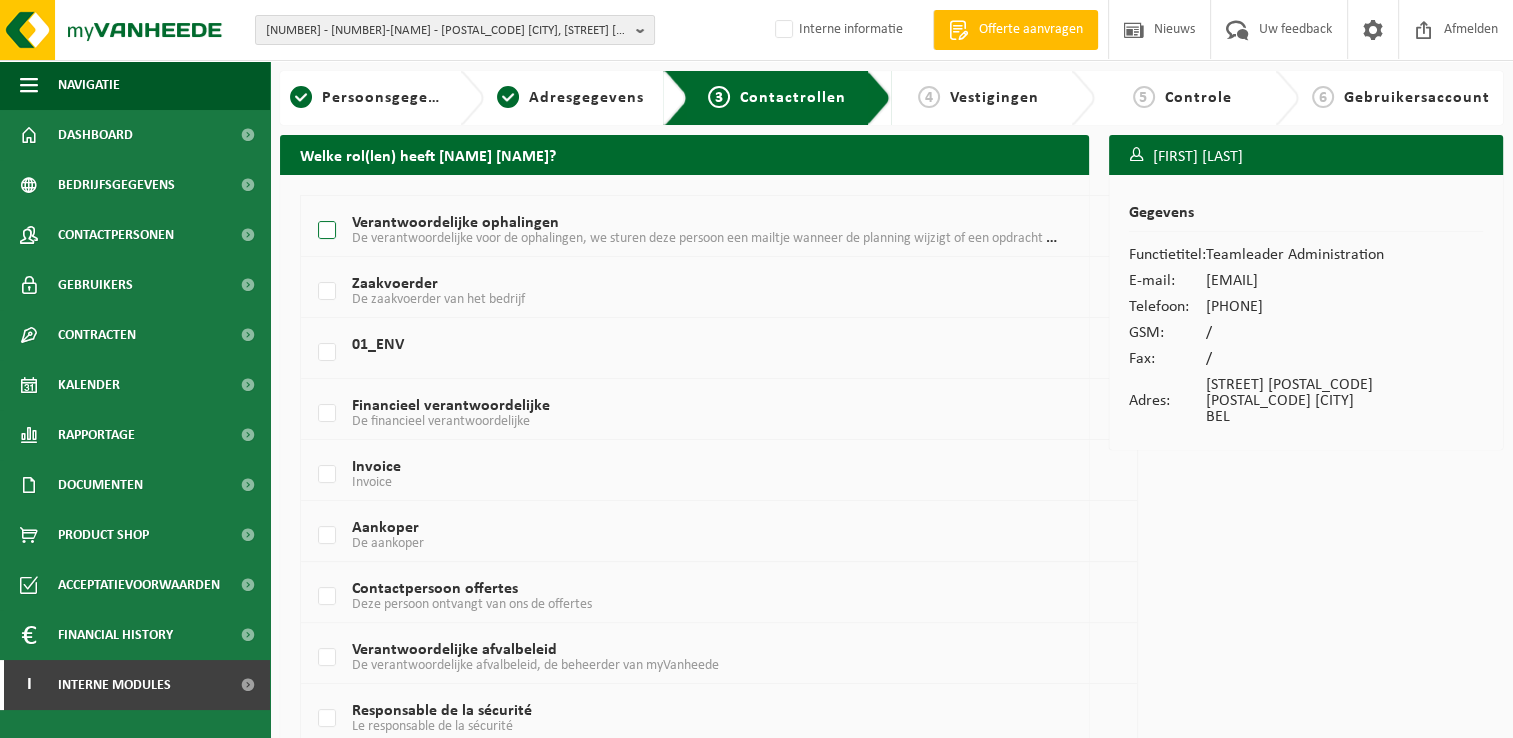 click on "Verantwoordelijke ophalingen   De verantwoordelijke voor de ophalingen, we sturen deze persoon een mailtje wanneer de planning wijzigt of een opdracht ingepland werd." at bounding box center (685, 231) 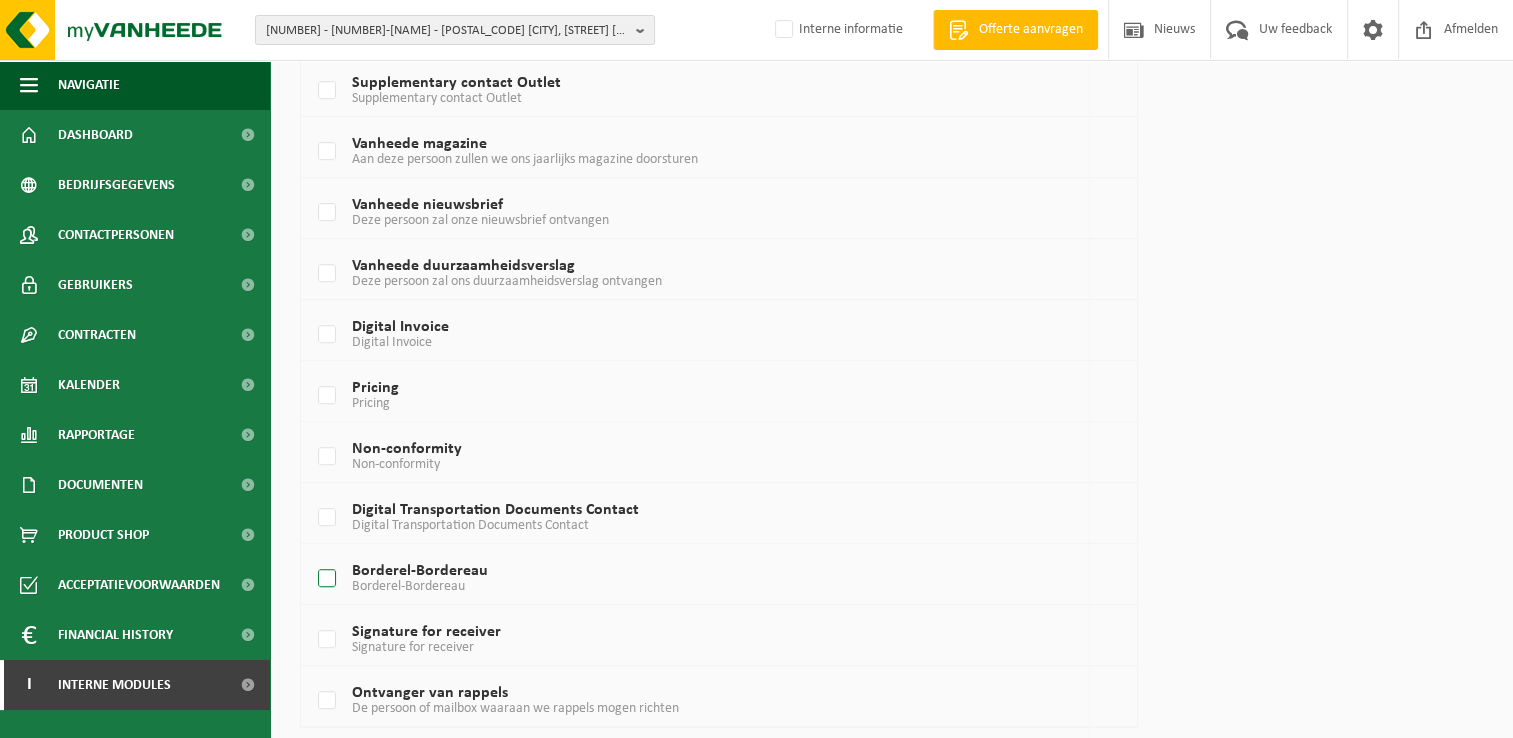 scroll, scrollTop: 1241, scrollLeft: 0, axis: vertical 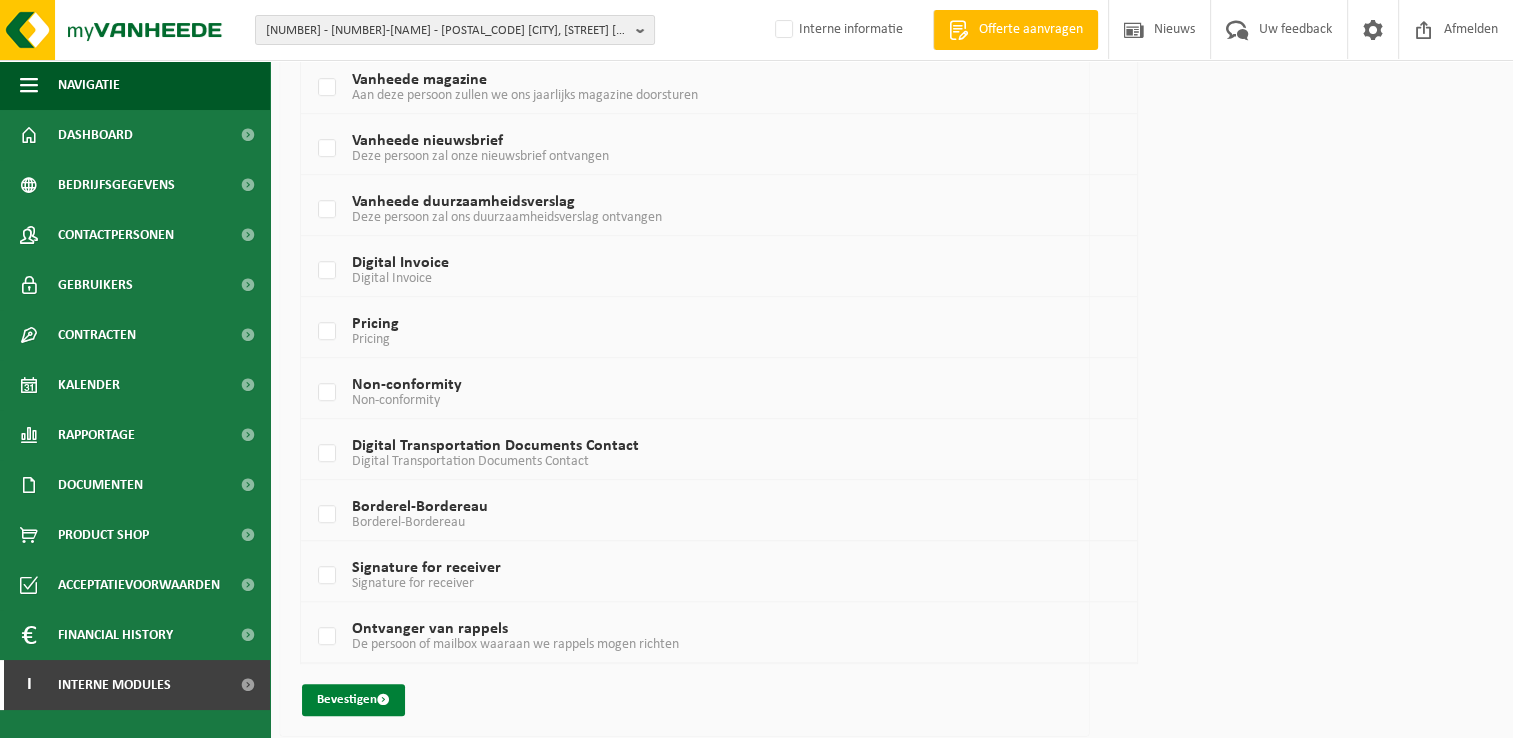 click on "Bevestigen" at bounding box center (353, 700) 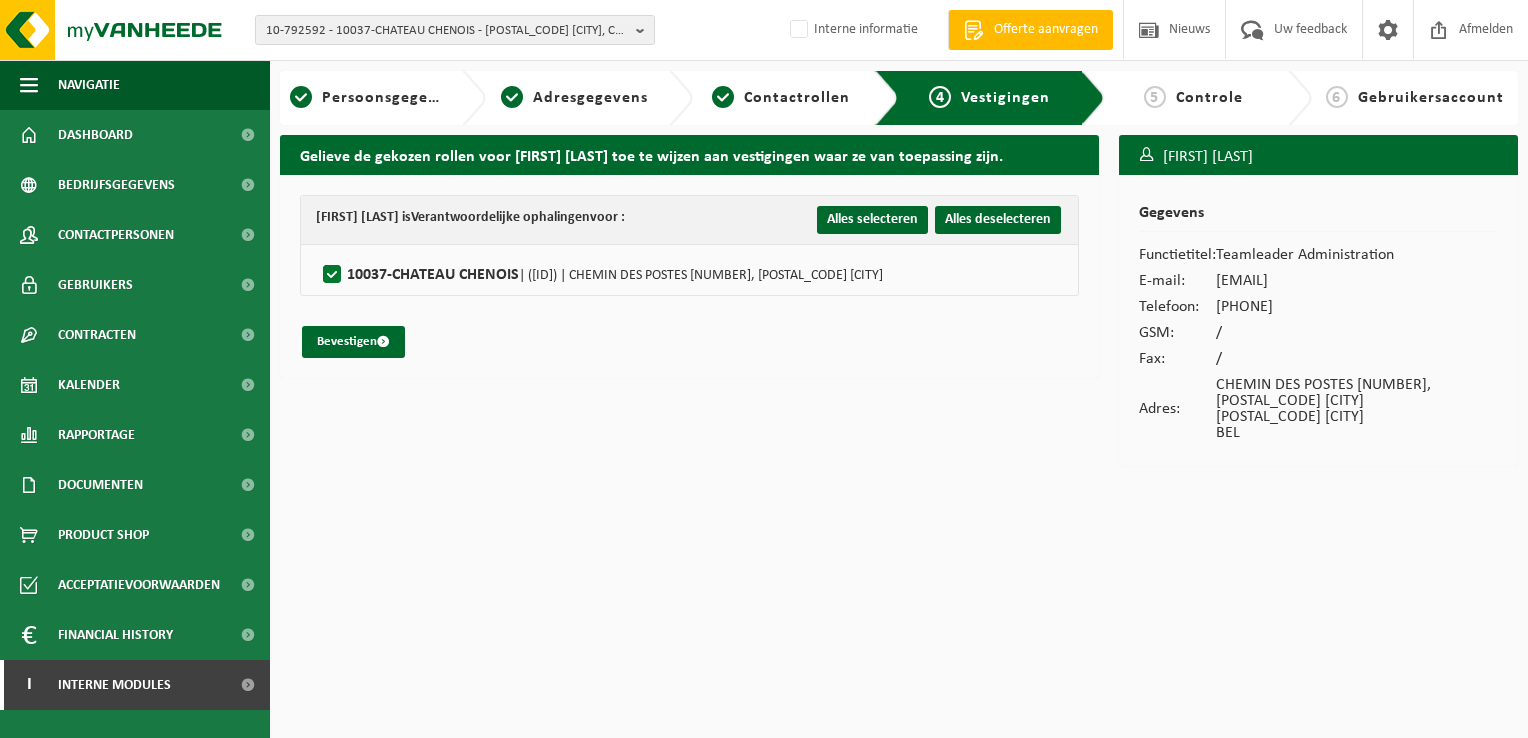 scroll, scrollTop: 0, scrollLeft: 0, axis: both 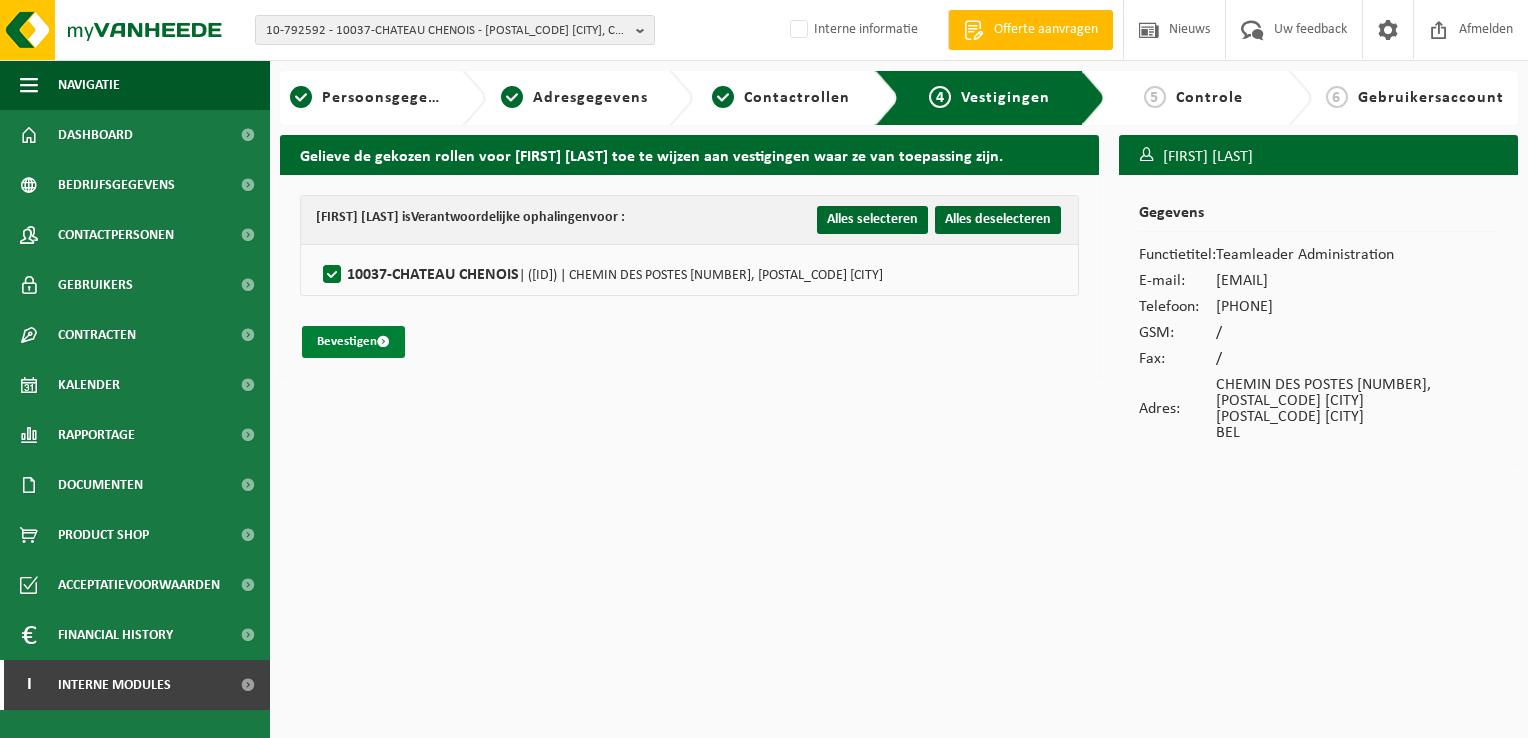 click on "Bevestigen" at bounding box center (353, 342) 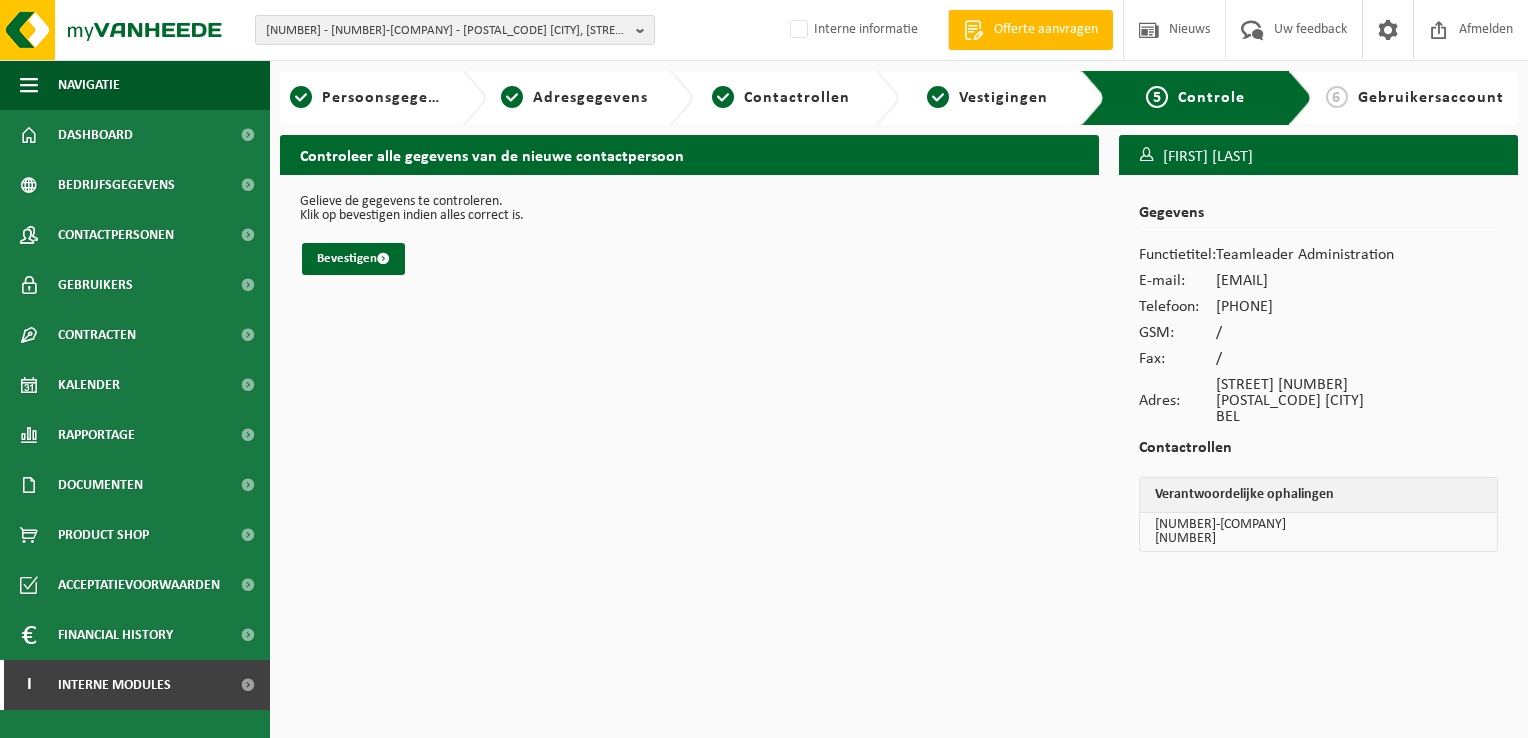 scroll, scrollTop: 0, scrollLeft: 0, axis: both 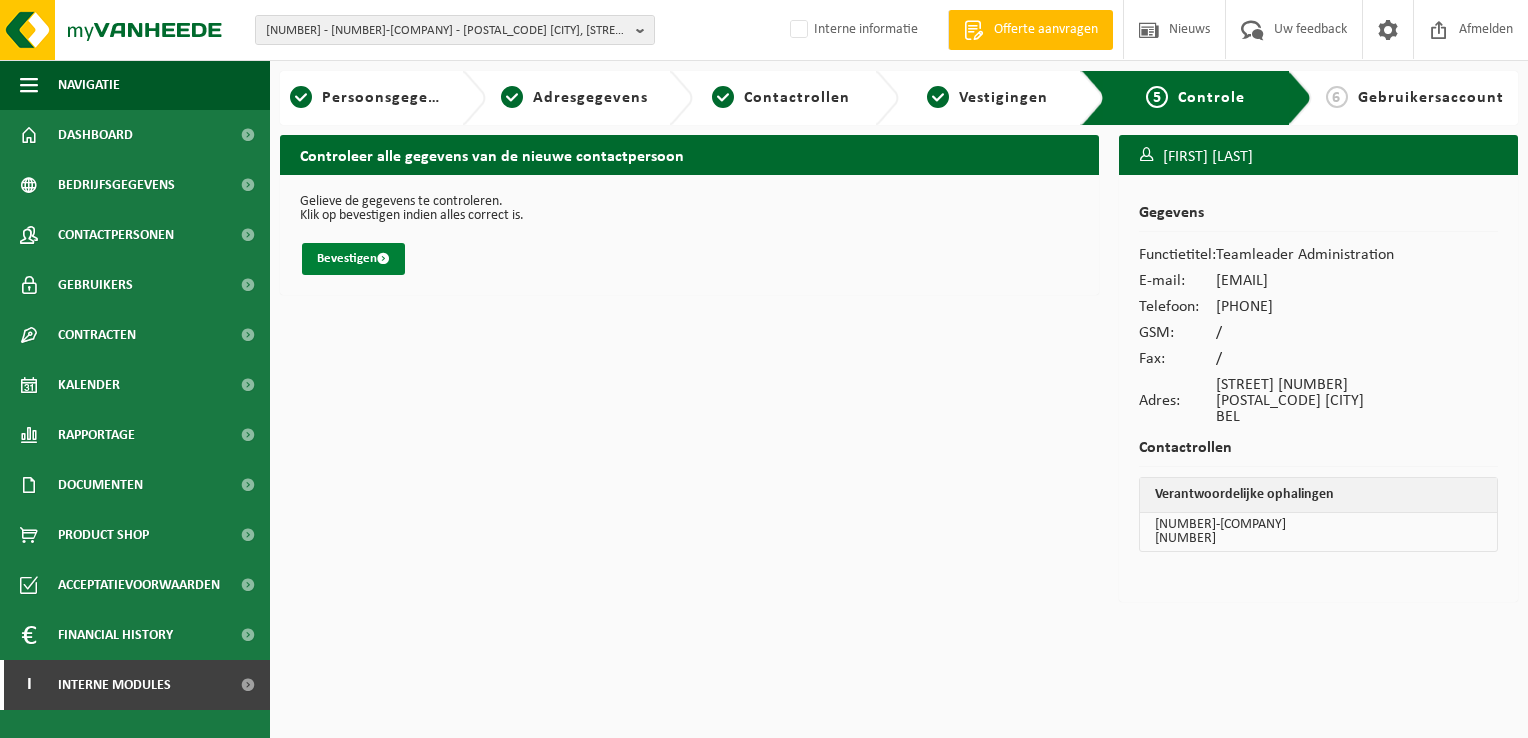 click on "Bevestigen" at bounding box center (353, 259) 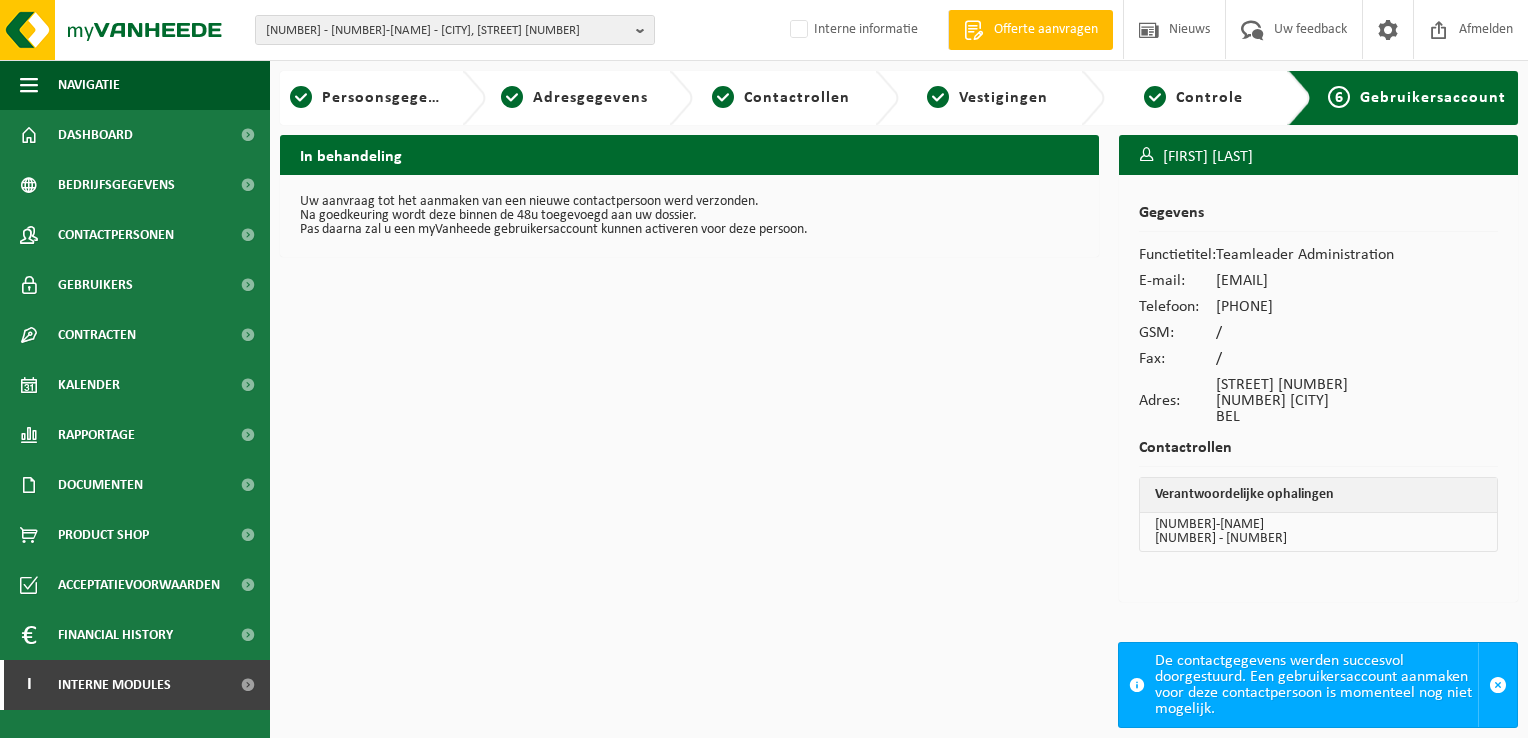 scroll, scrollTop: 0, scrollLeft: 0, axis: both 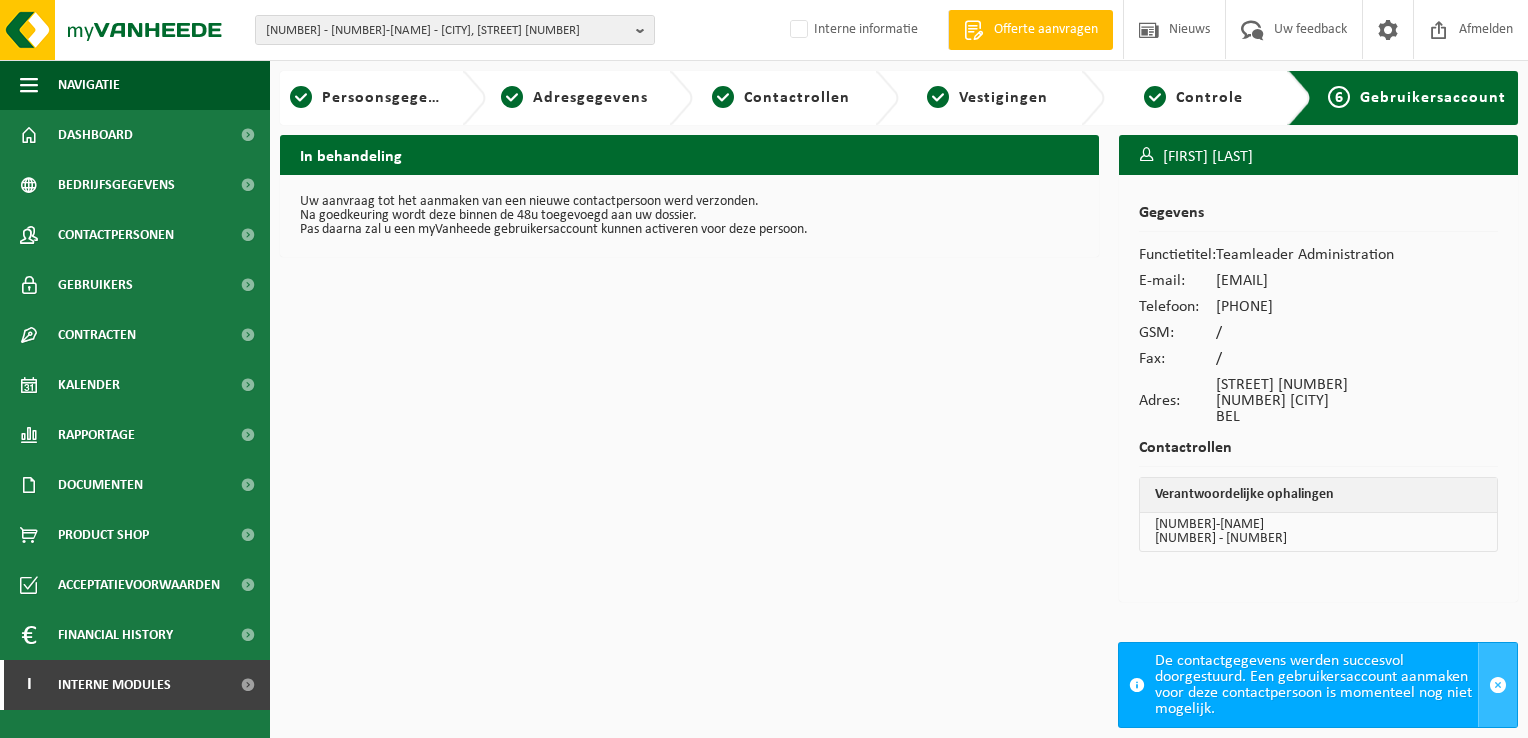 click at bounding box center [1498, 685] 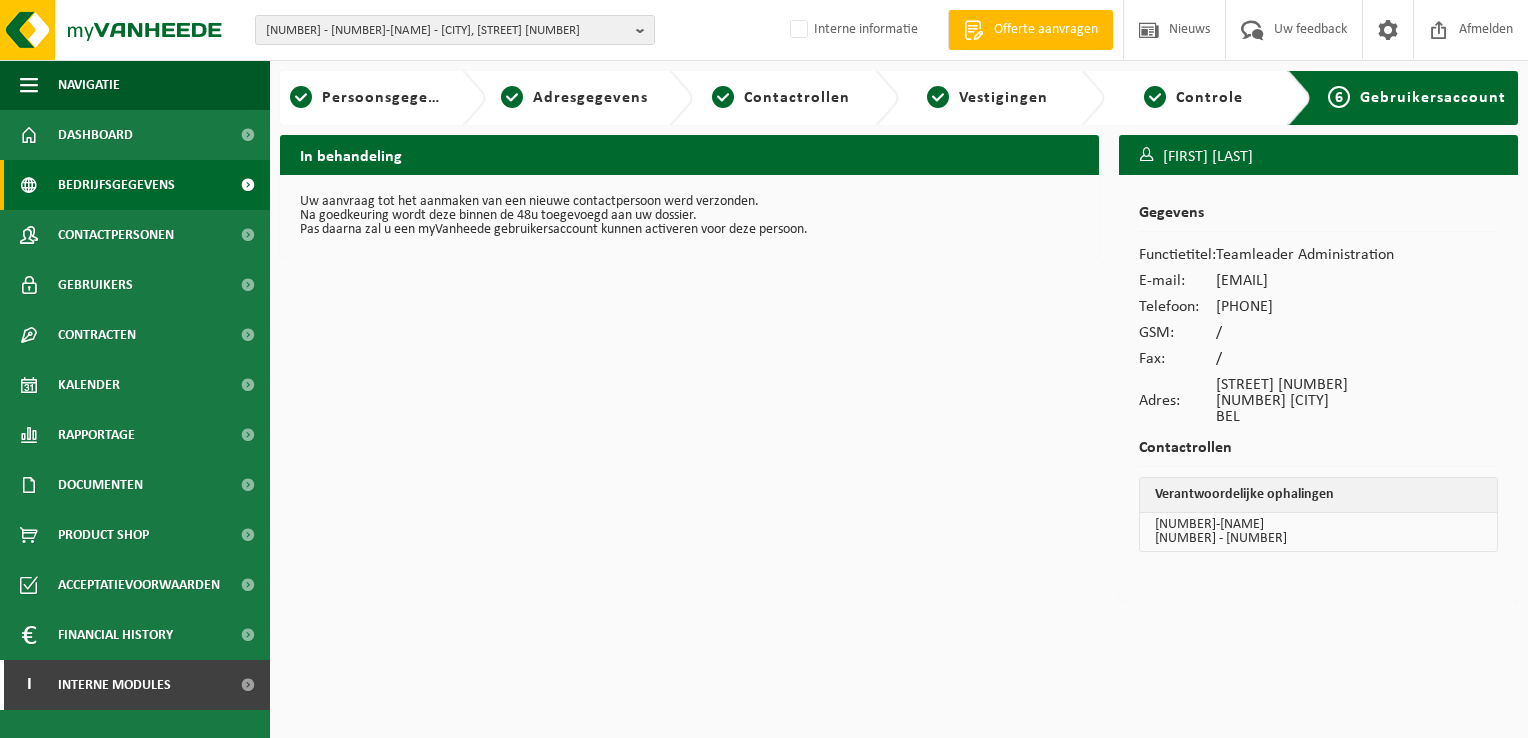 click on "Bedrijfsgegevens" at bounding box center [116, 185] 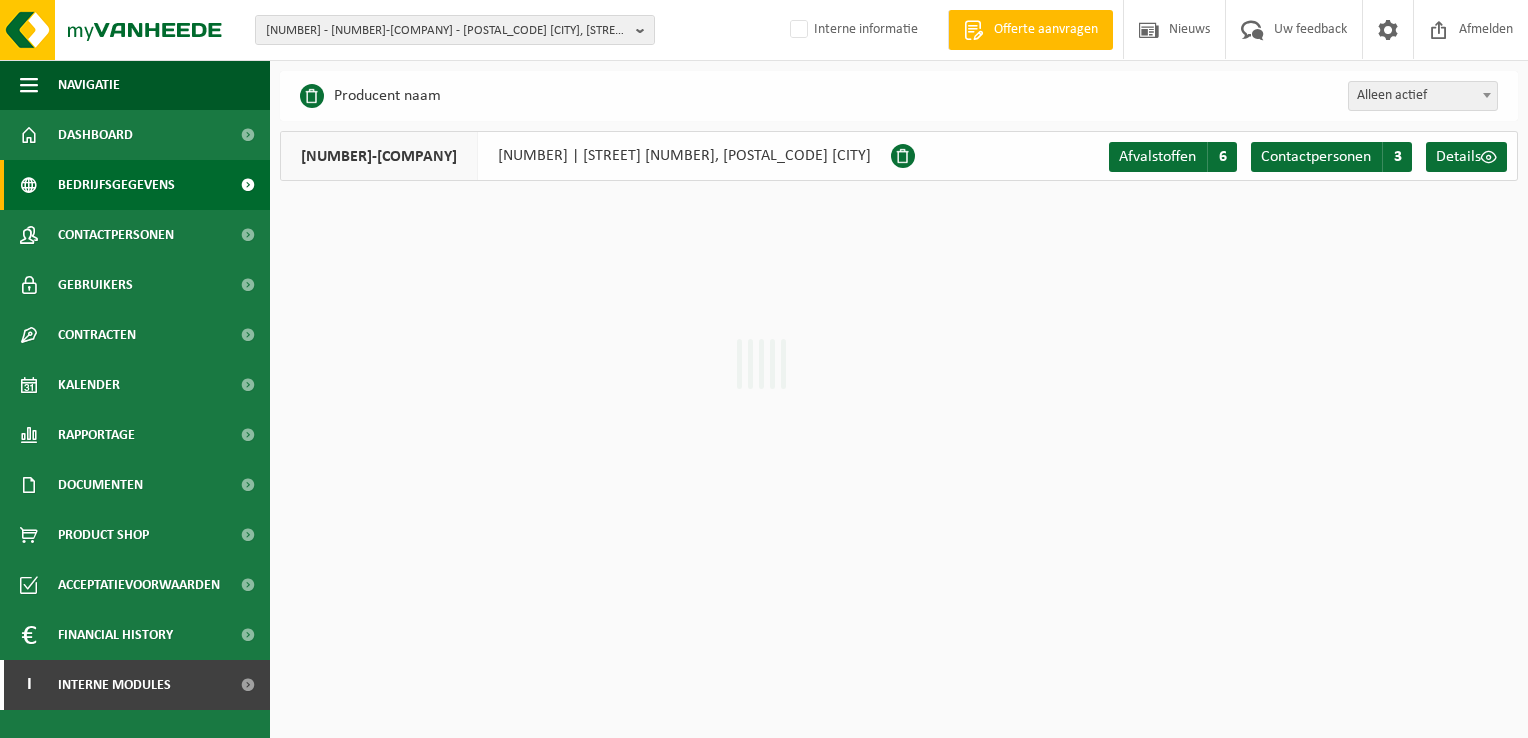scroll, scrollTop: 0, scrollLeft: 0, axis: both 